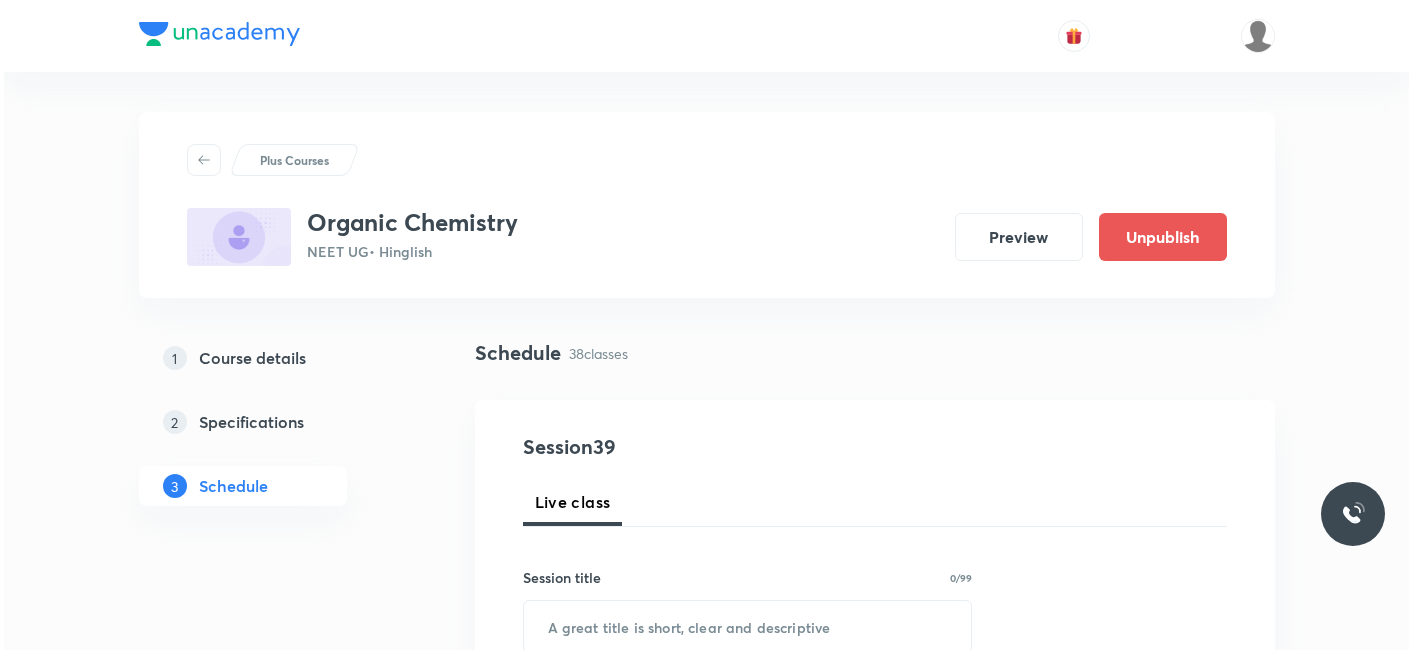 scroll, scrollTop: 0, scrollLeft: 0, axis: both 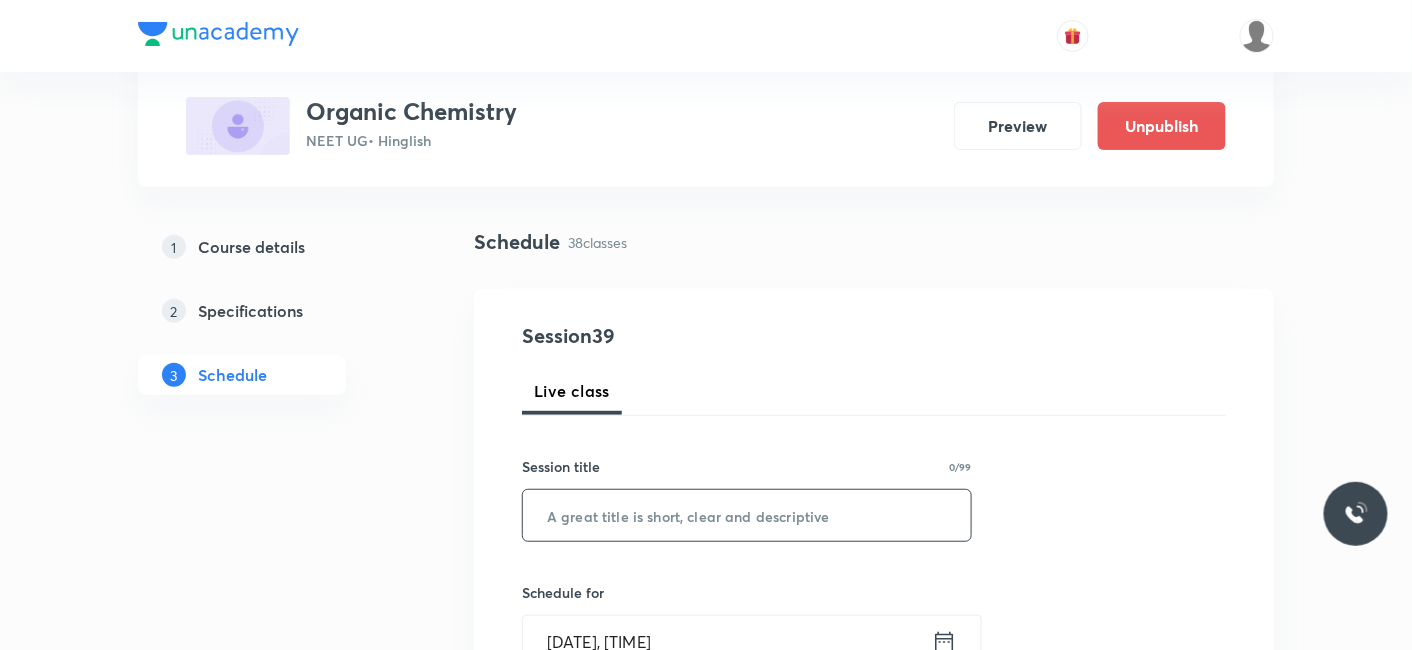 click at bounding box center (747, 515) 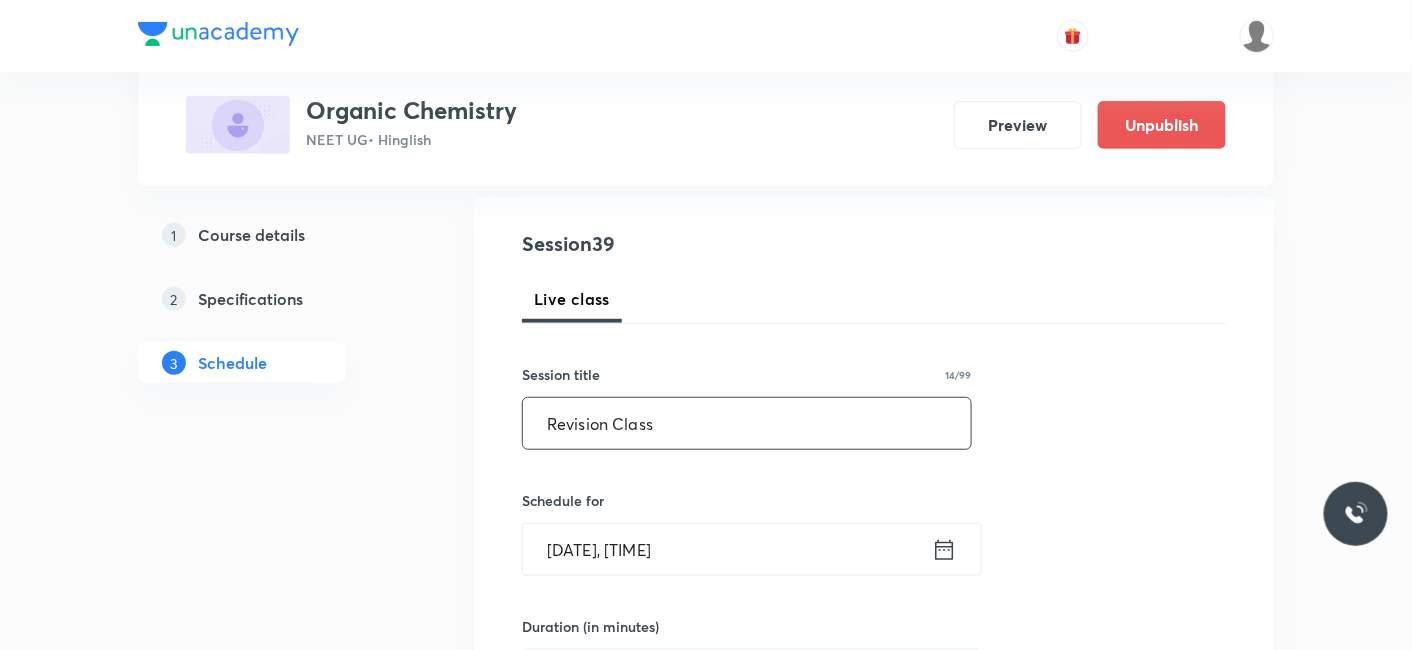 scroll, scrollTop: 333, scrollLeft: 0, axis: vertical 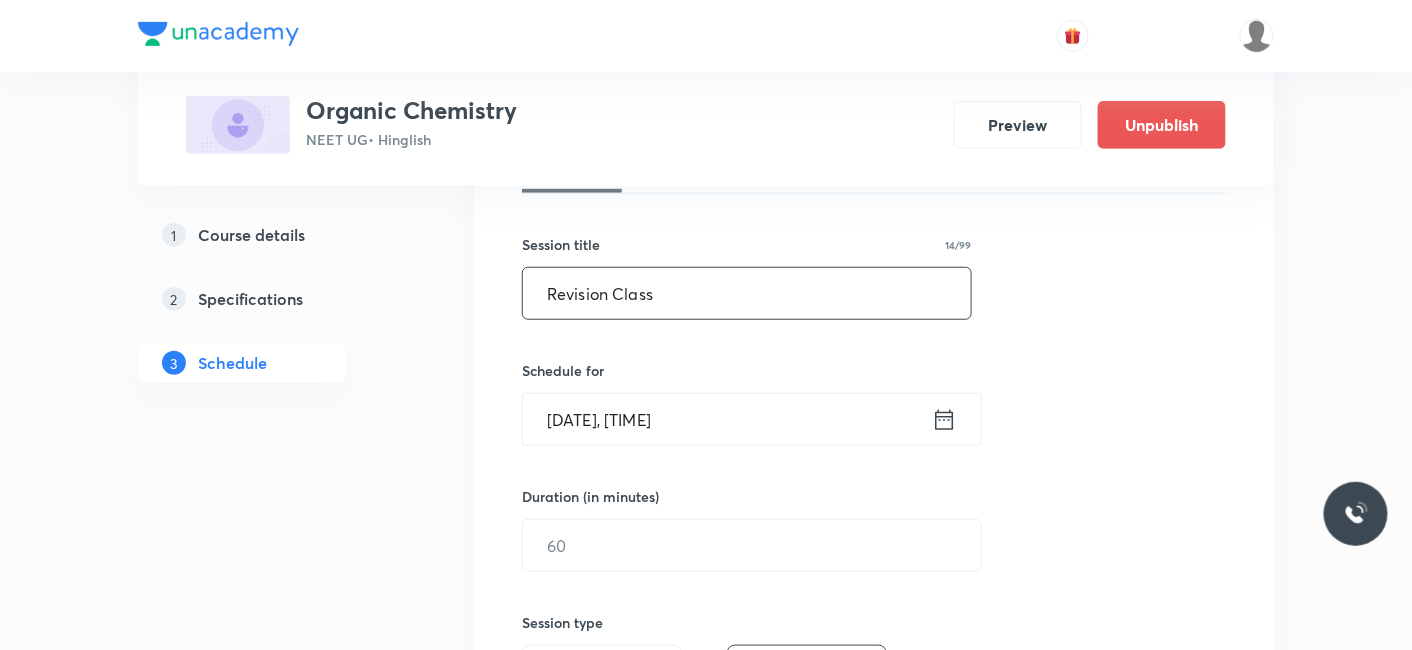 type on "Revision Class" 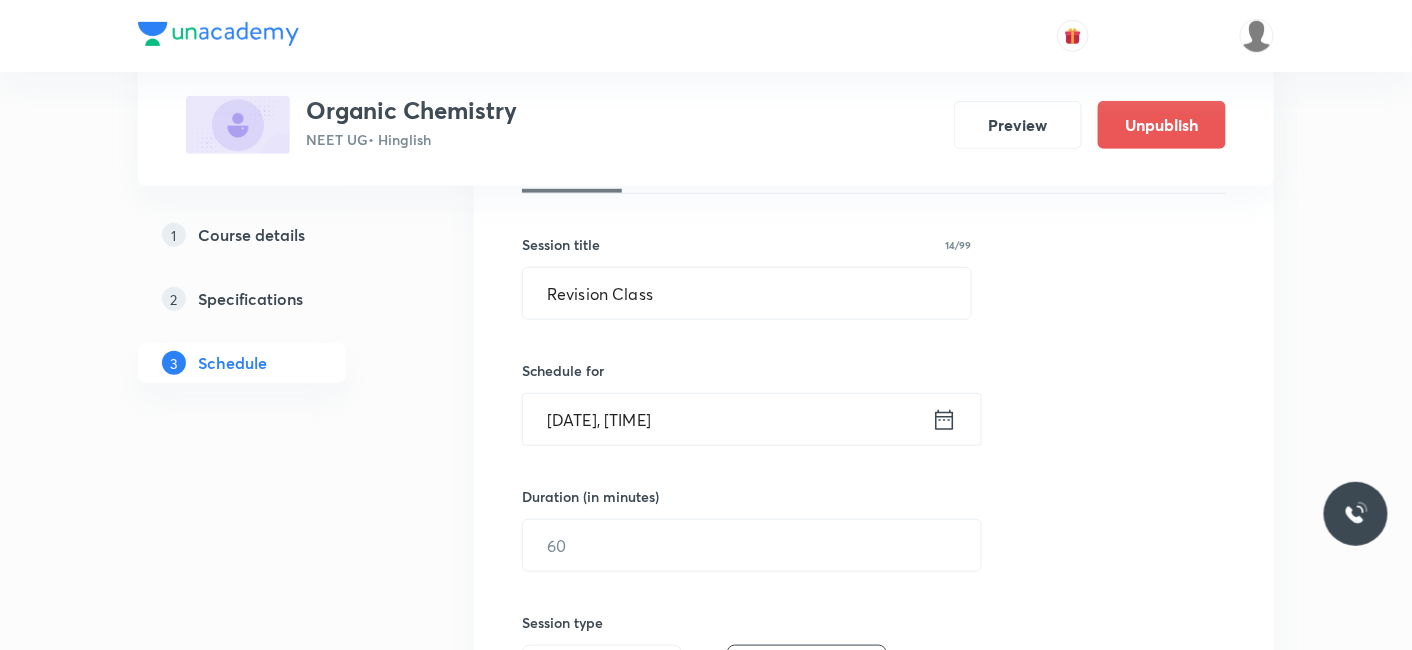 click on "Aug 4, 2025, 2:52 PM" at bounding box center [727, 419] 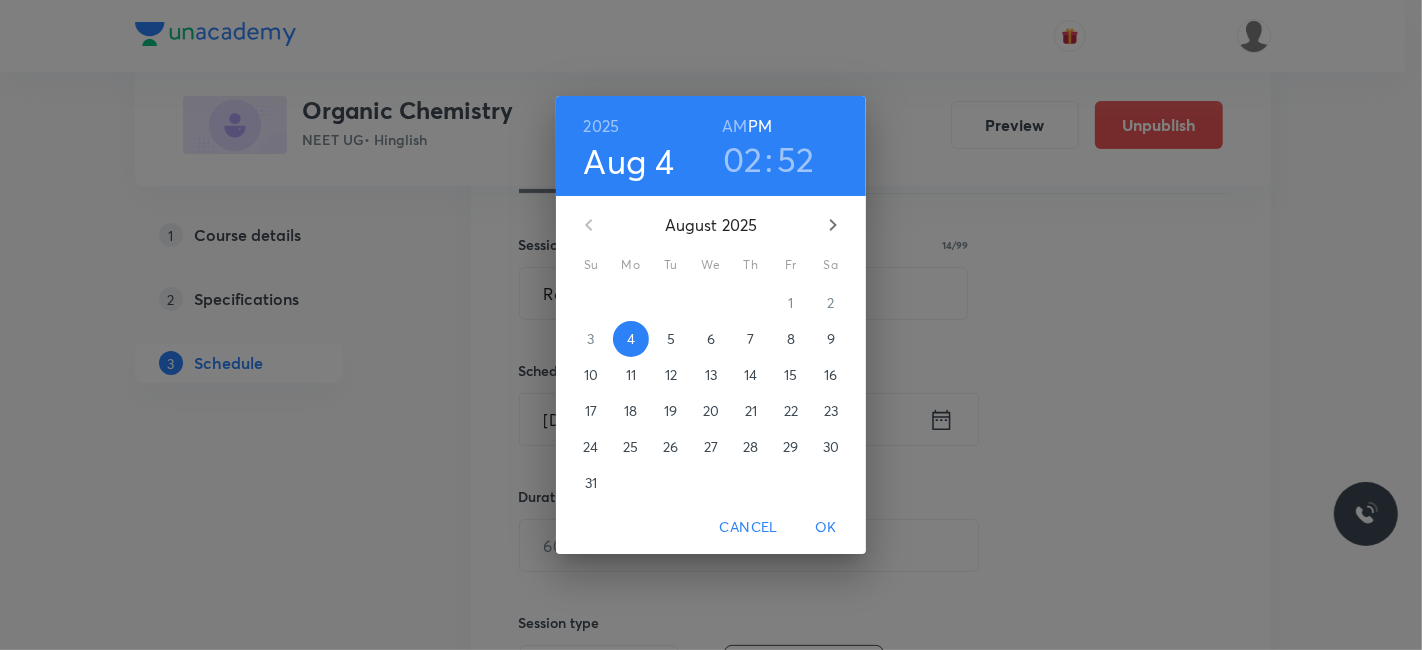 click on "02" at bounding box center (743, 159) 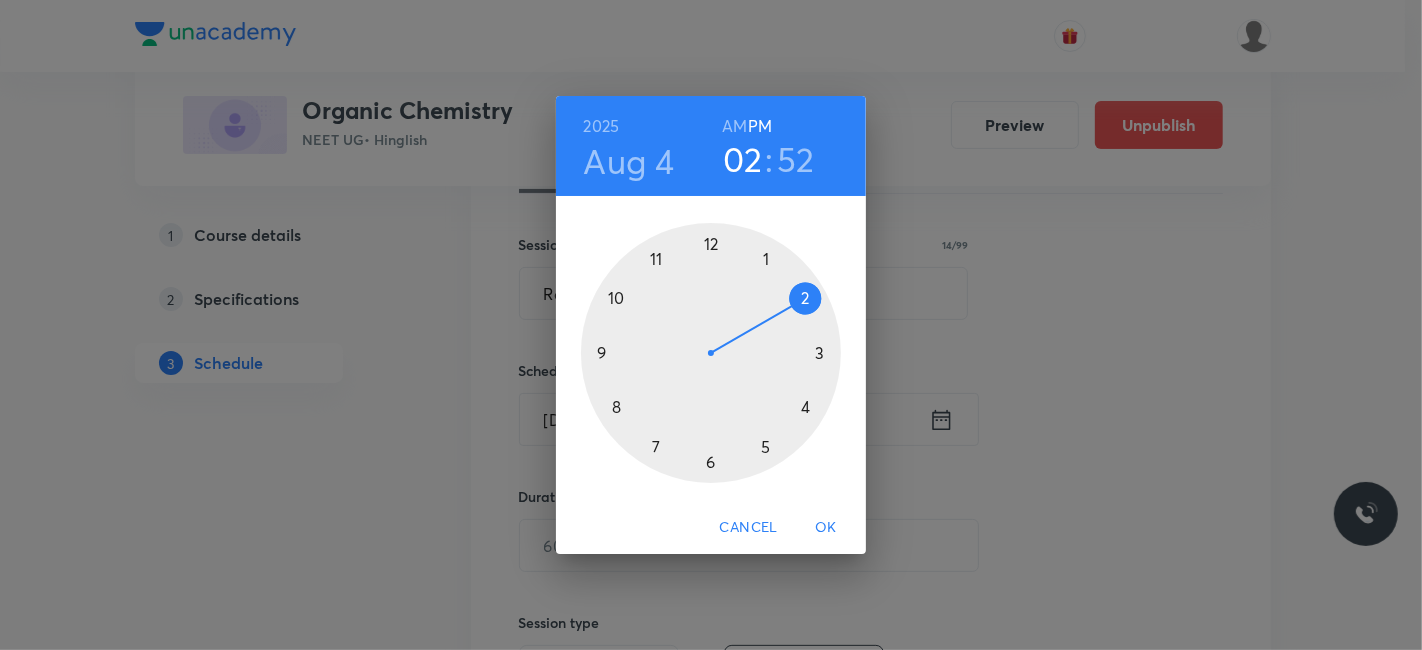 click at bounding box center [711, 353] 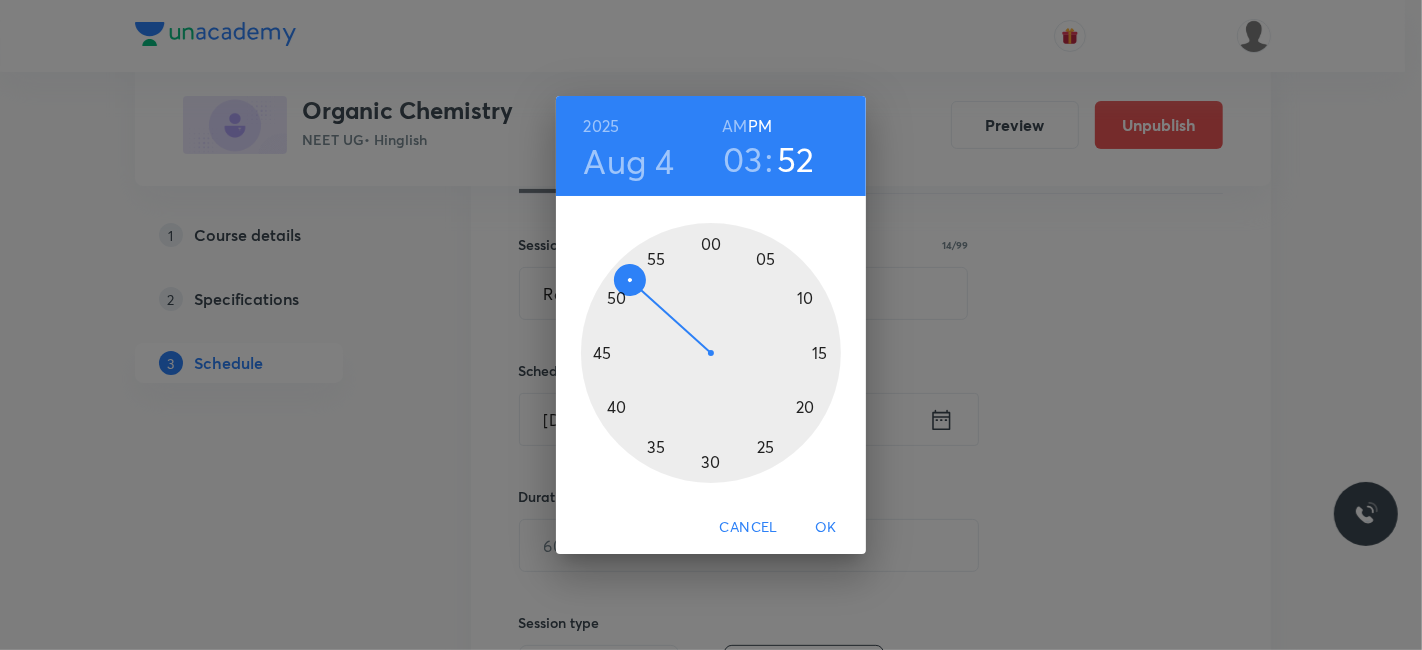 click on "52" at bounding box center (796, 159) 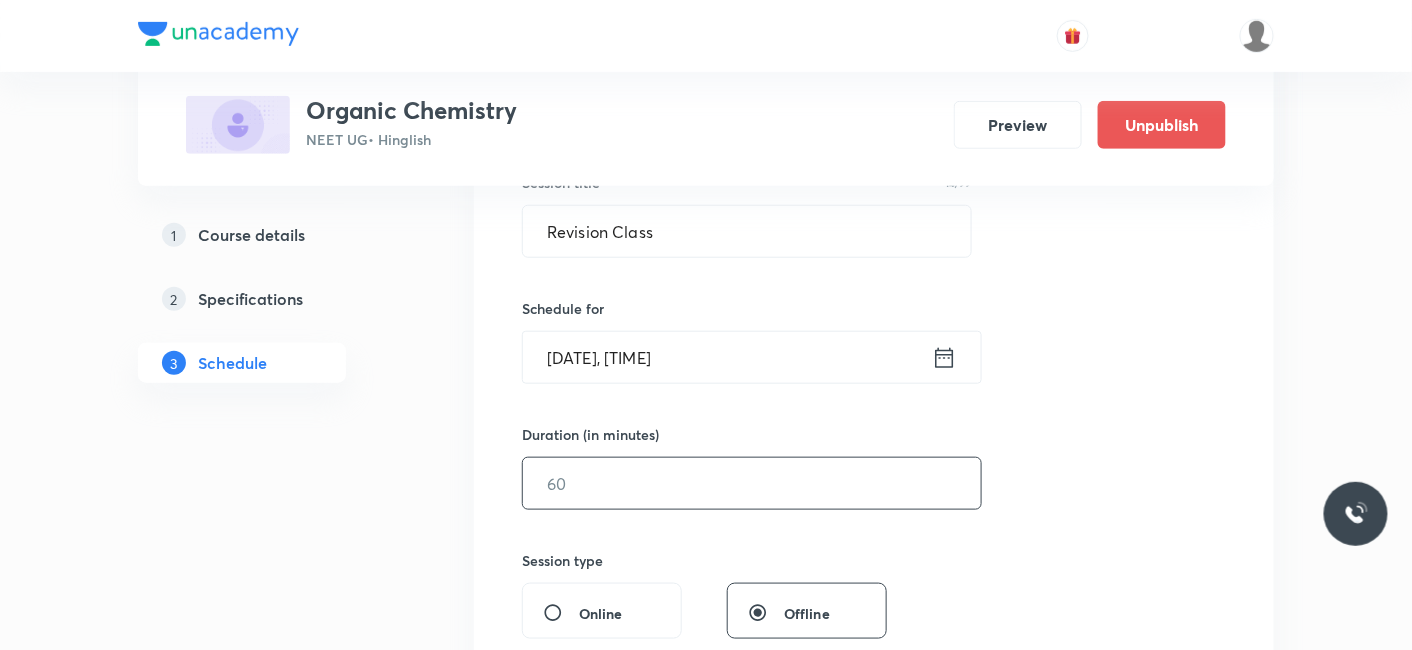 scroll, scrollTop: 444, scrollLeft: 0, axis: vertical 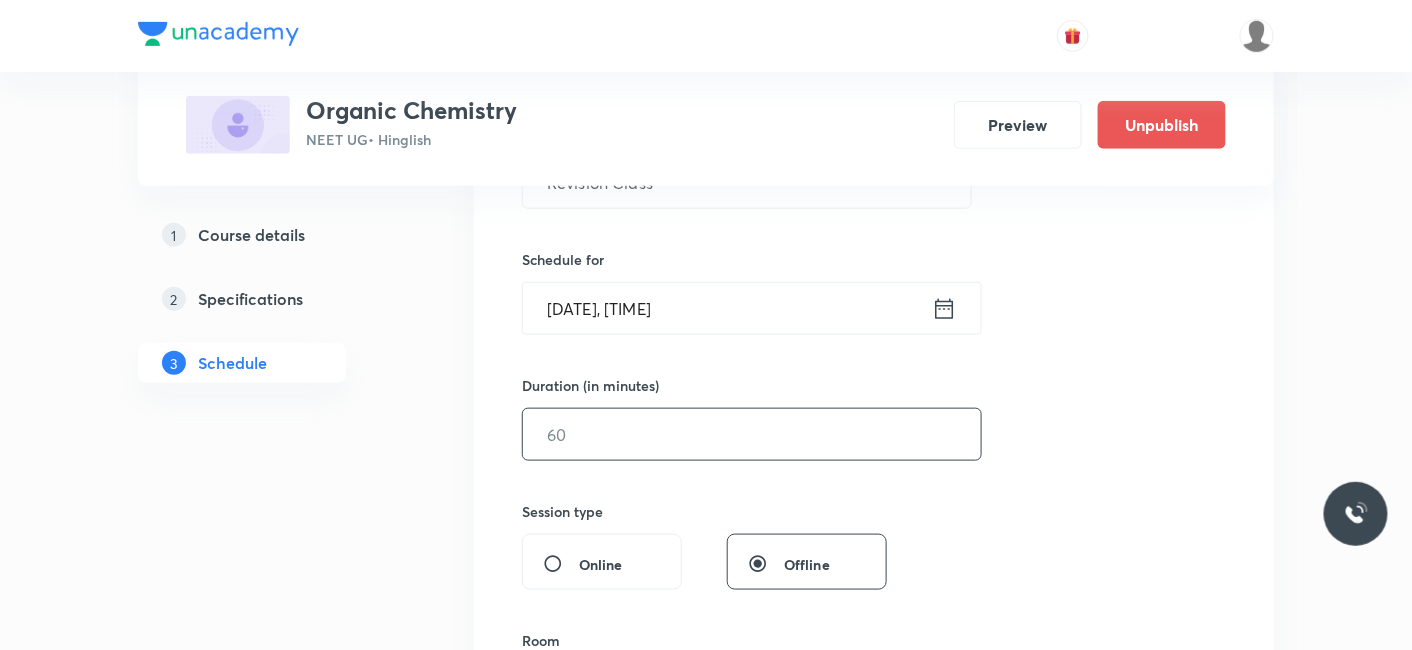 click at bounding box center (752, 434) 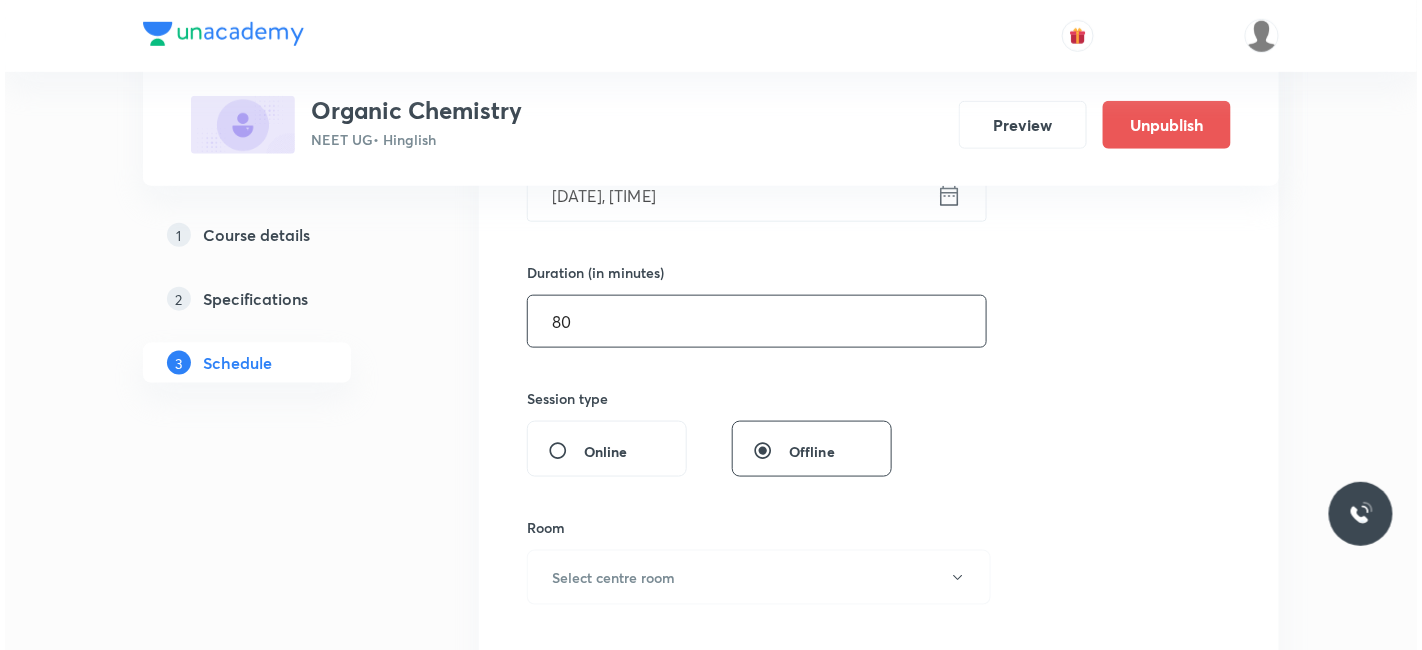 scroll, scrollTop: 666, scrollLeft: 0, axis: vertical 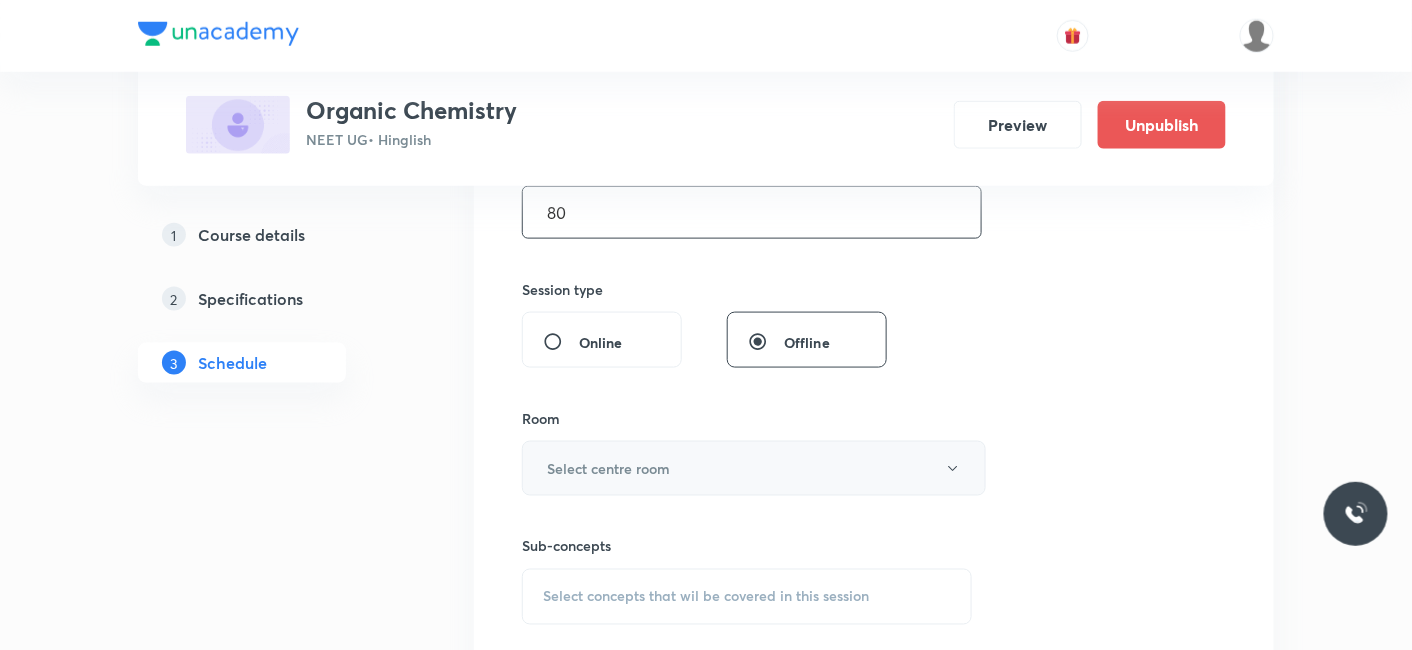 type on "80" 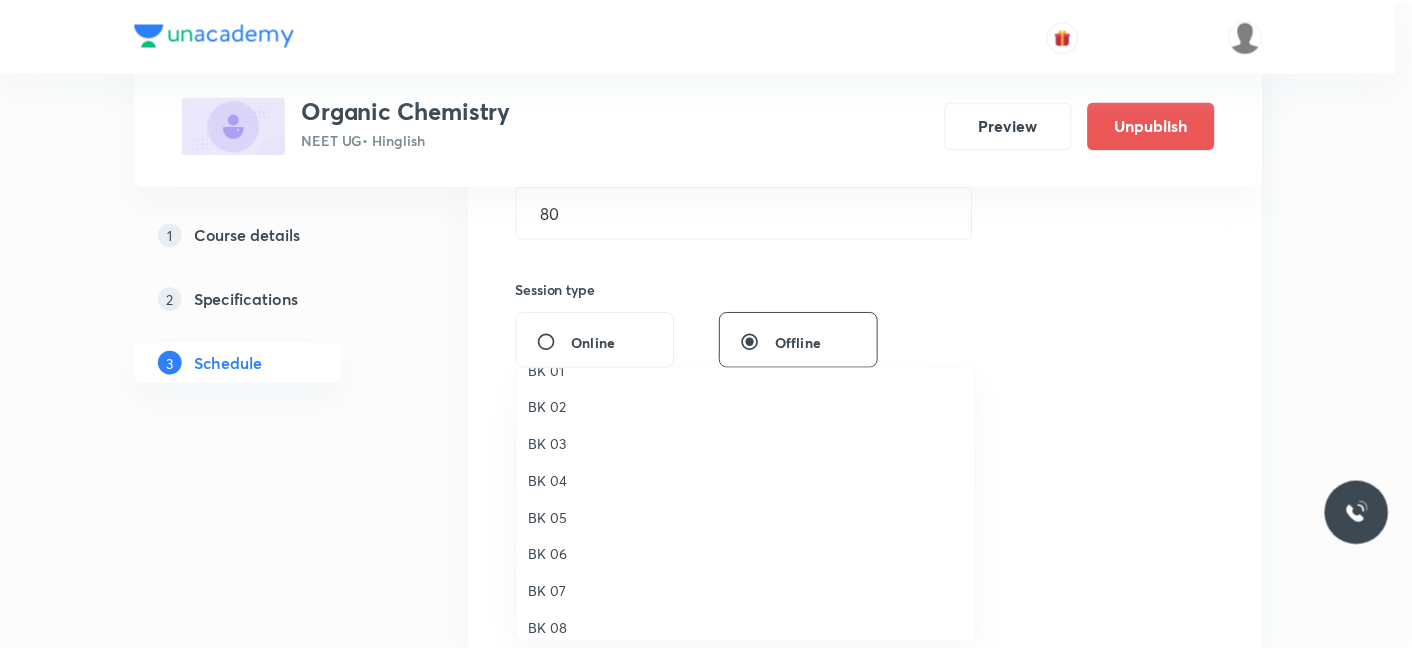 scroll, scrollTop: 37, scrollLeft: 0, axis: vertical 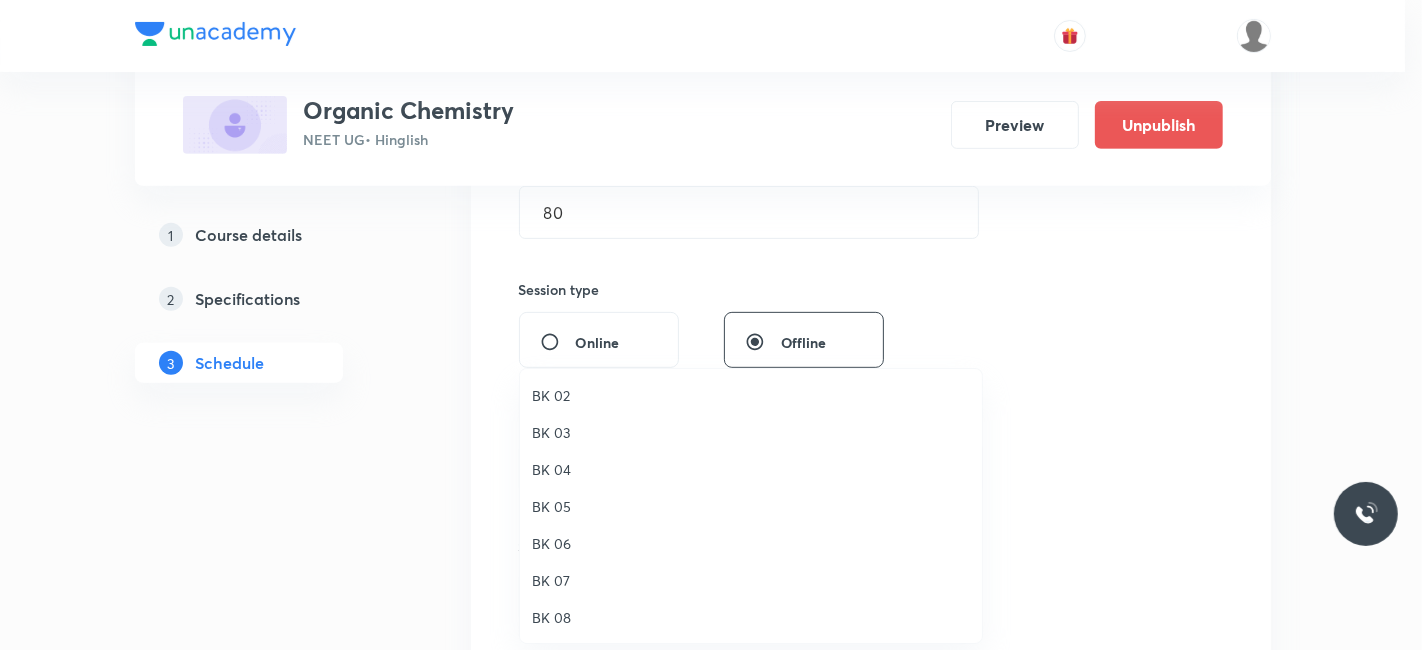 click on "BK 08" at bounding box center (751, 617) 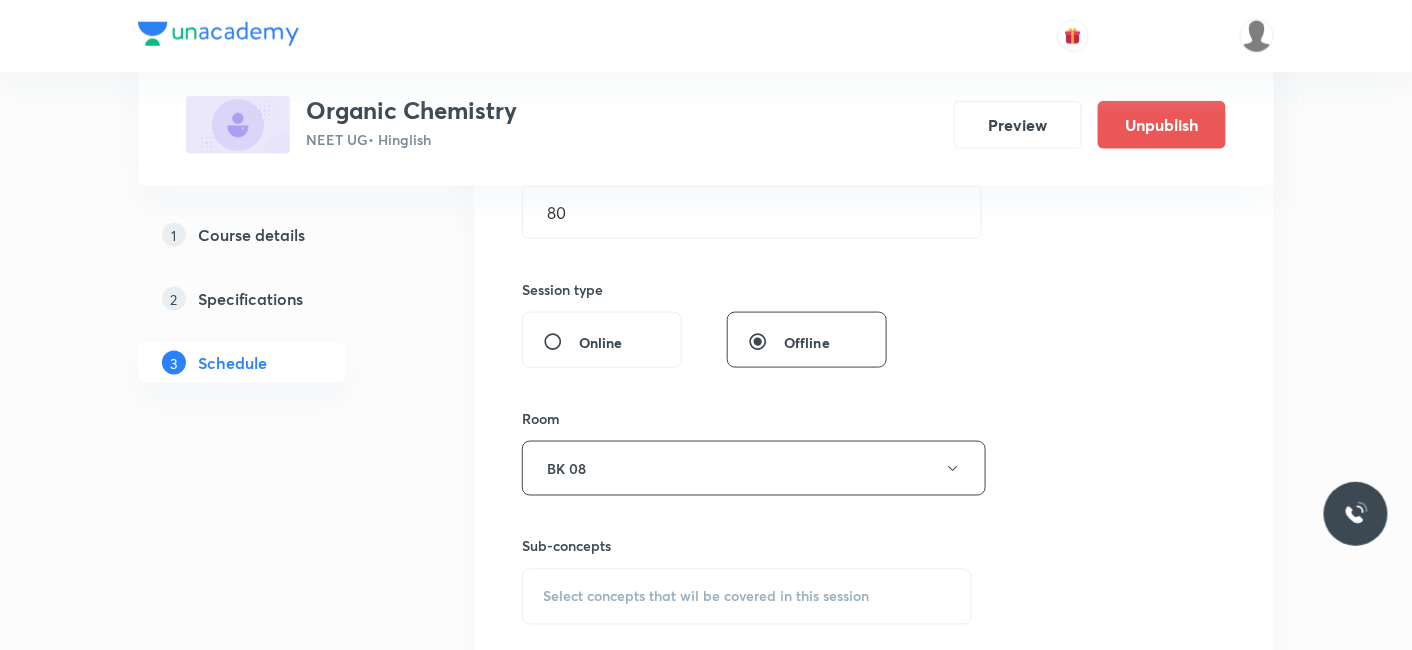 click on "Plus Courses Organic Chemistry NEET UG  • Hinglish Preview Unpublish 1 Course details 2 Specifications 3 Schedule Schedule 38  classes Session  39 Live class Session title 14/99 Revision Class ​ Schedule for Aug 4, 2025, 3:00 PM ​ Duration (in minutes) 80 ​   Session type Online Offline Room BK 08 Sub-concepts Select concepts that wil be covered in this session Add Cancel May 15 Nomenclature 1 Lesson 1 • 9:30 AM • 80 min  • Room BK 06 Practical Organic Chemistry May 17 Nomenclature 2 Lesson 2 • 8:00 AM • 80 min  • Room BK 02 Development Of The Science Of  Organic Chemistry  May 20 Periodic Table_01 Lesson 3 • 8:00 AM • 80 min  • Room BK 08 Practical Organic Chemistry May 21 Periodic Table_02 Lesson 4 • 11:10 AM • 80 min  • Room BK 08 Practical Organic Chemistry May 22 Periodic Table_03 Lesson 5 • 11:10 AM • 80 min  • Room BK 08 Practical Organic Chemistry May 28 Periodic Table_04 Lesson 6 • 11:10 AM • 80 min  • Room BK 08 Practical Organic Chemistry May 30 Jun" at bounding box center [706, 3118] 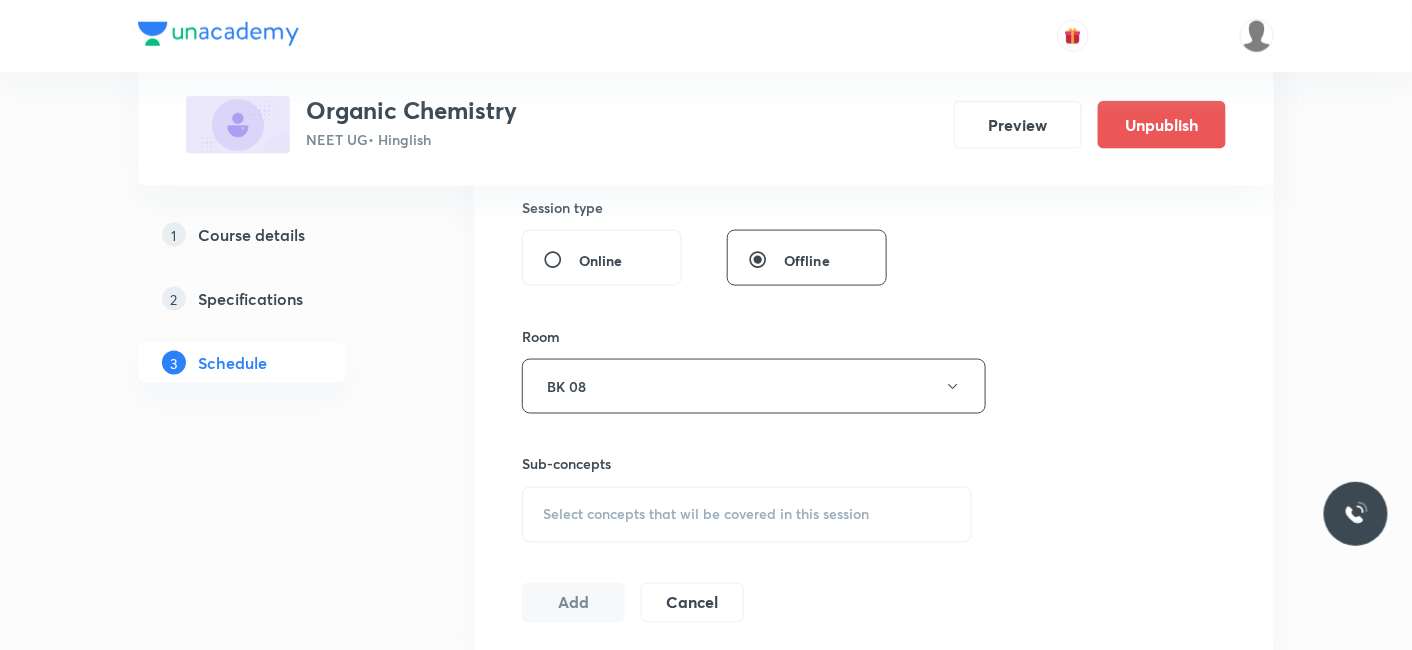 scroll, scrollTop: 888, scrollLeft: 0, axis: vertical 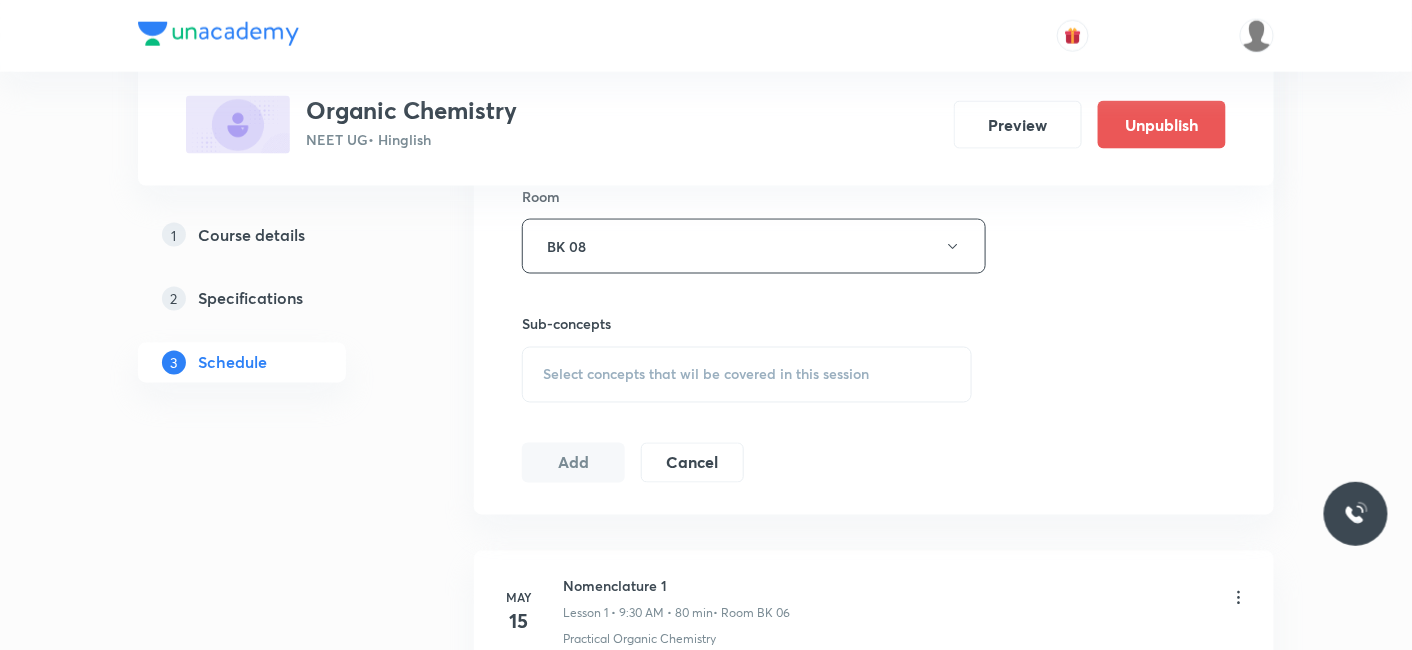 click on "Select concepts that wil be covered in this session" at bounding box center (706, 375) 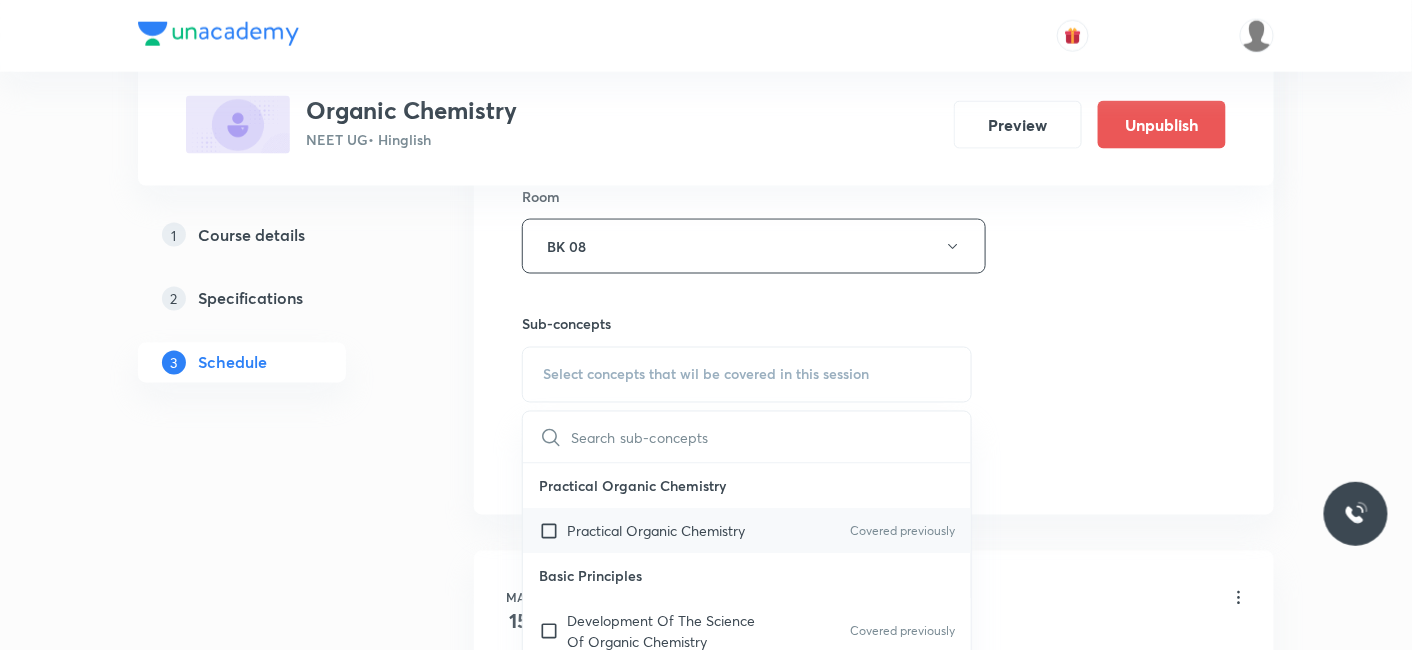 click on "Practical Organic Chemistry" at bounding box center (656, 531) 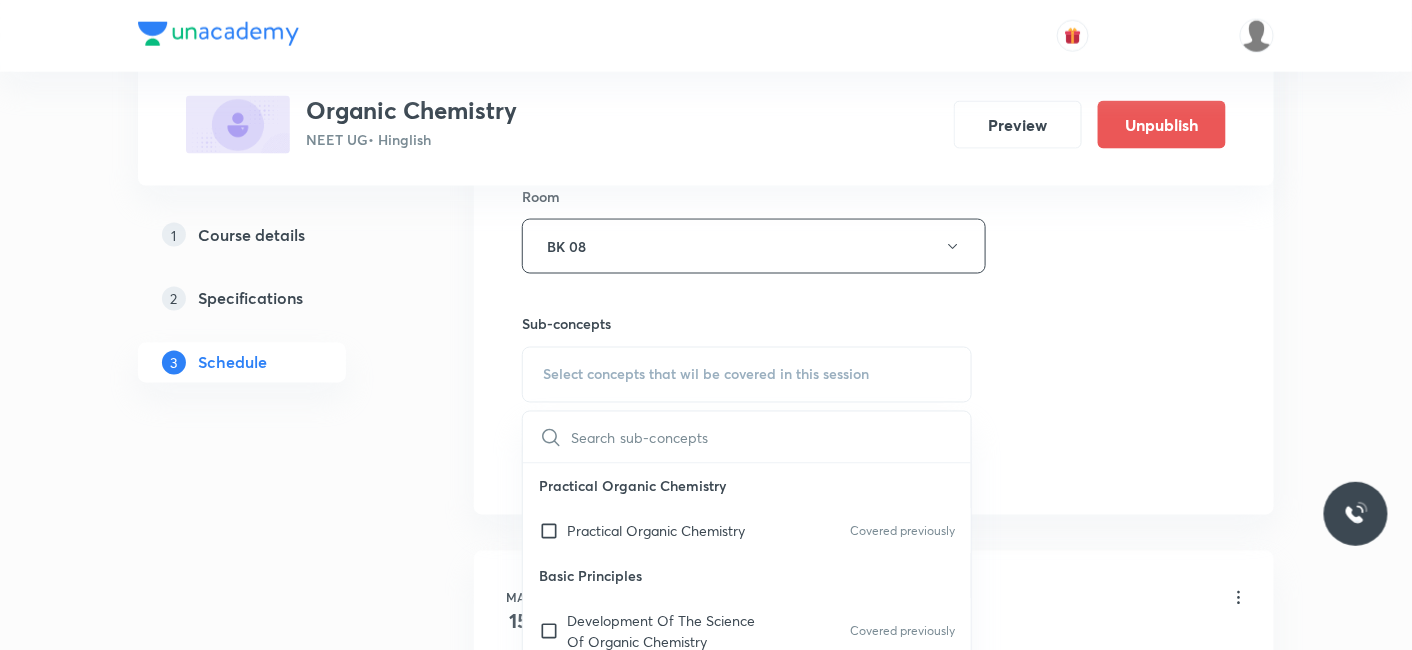 checkbox on "true" 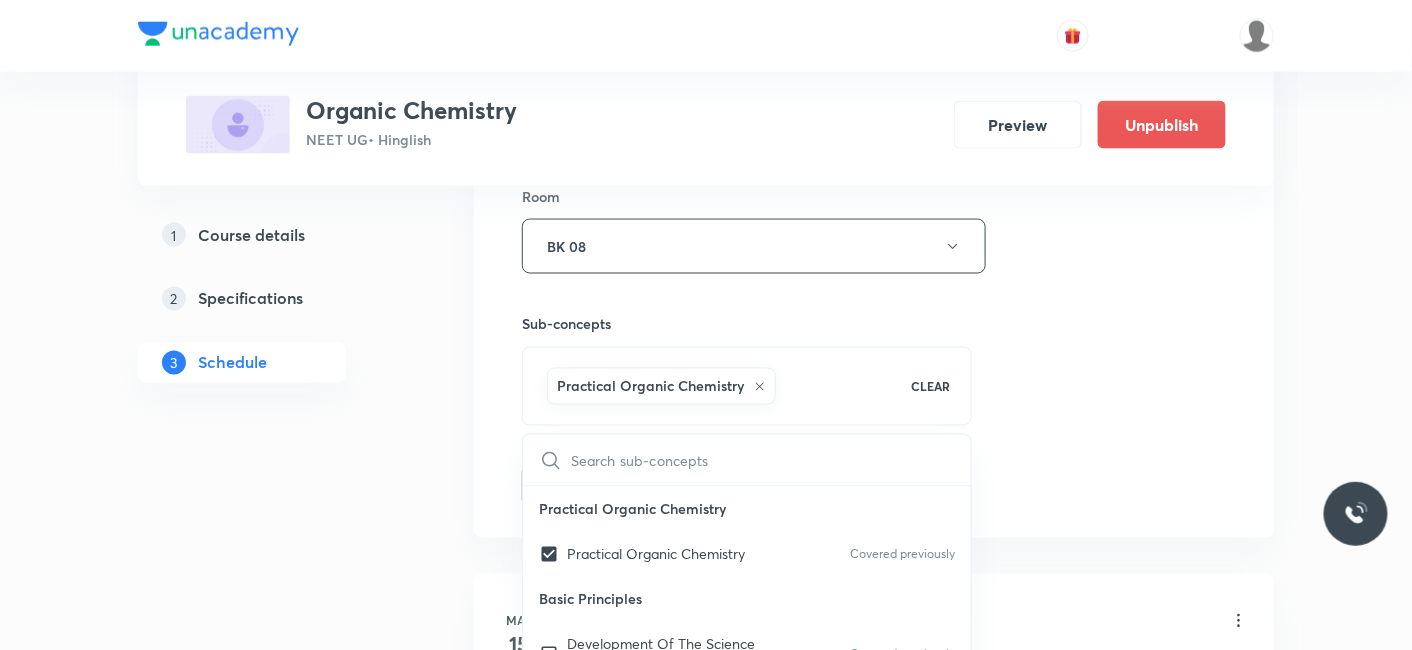 click on "1 Course details 2 Specifications 3 Schedule" at bounding box center [274, 3021] 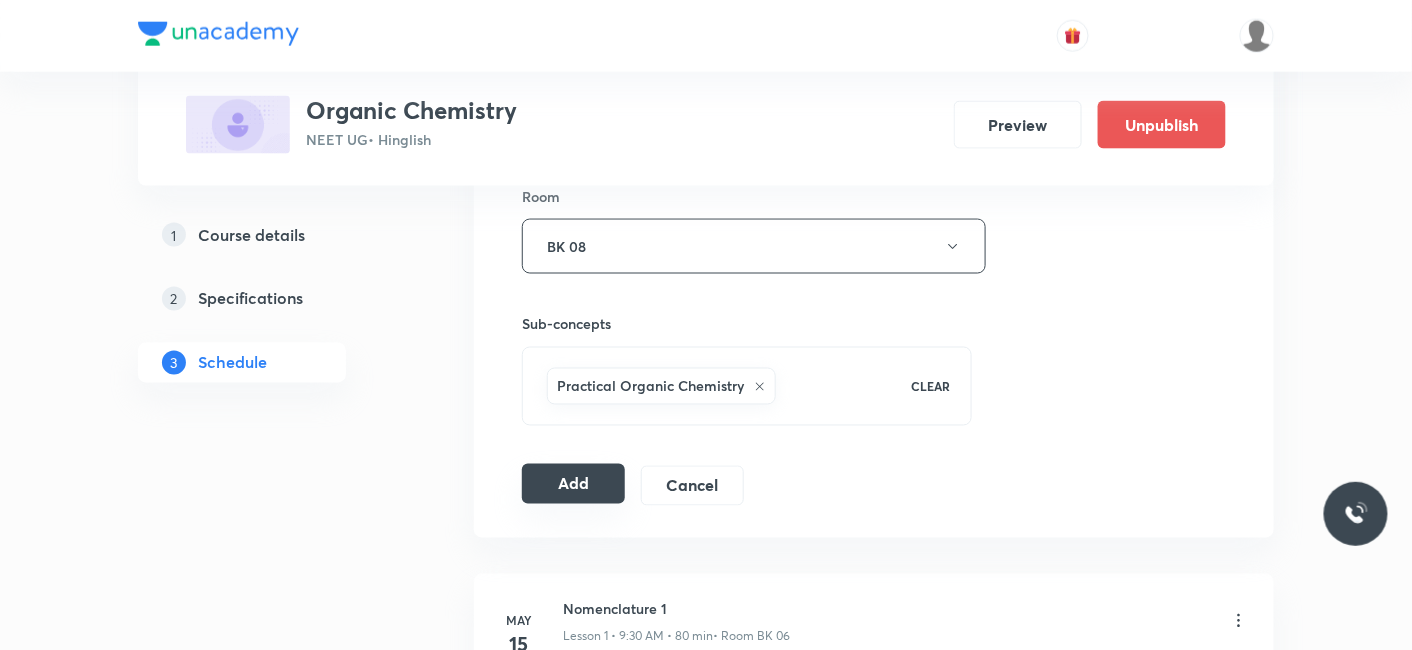 click on "Add Cancel" at bounding box center [641, 486] 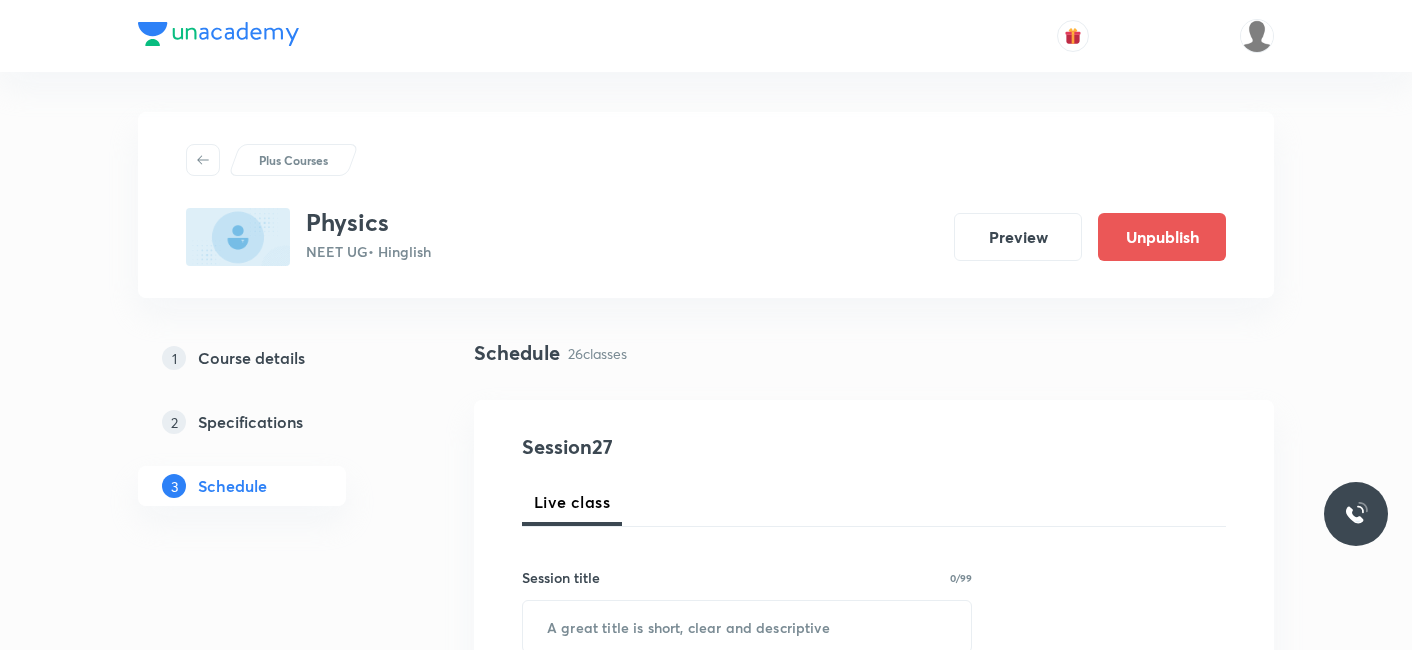 scroll, scrollTop: 0, scrollLeft: 0, axis: both 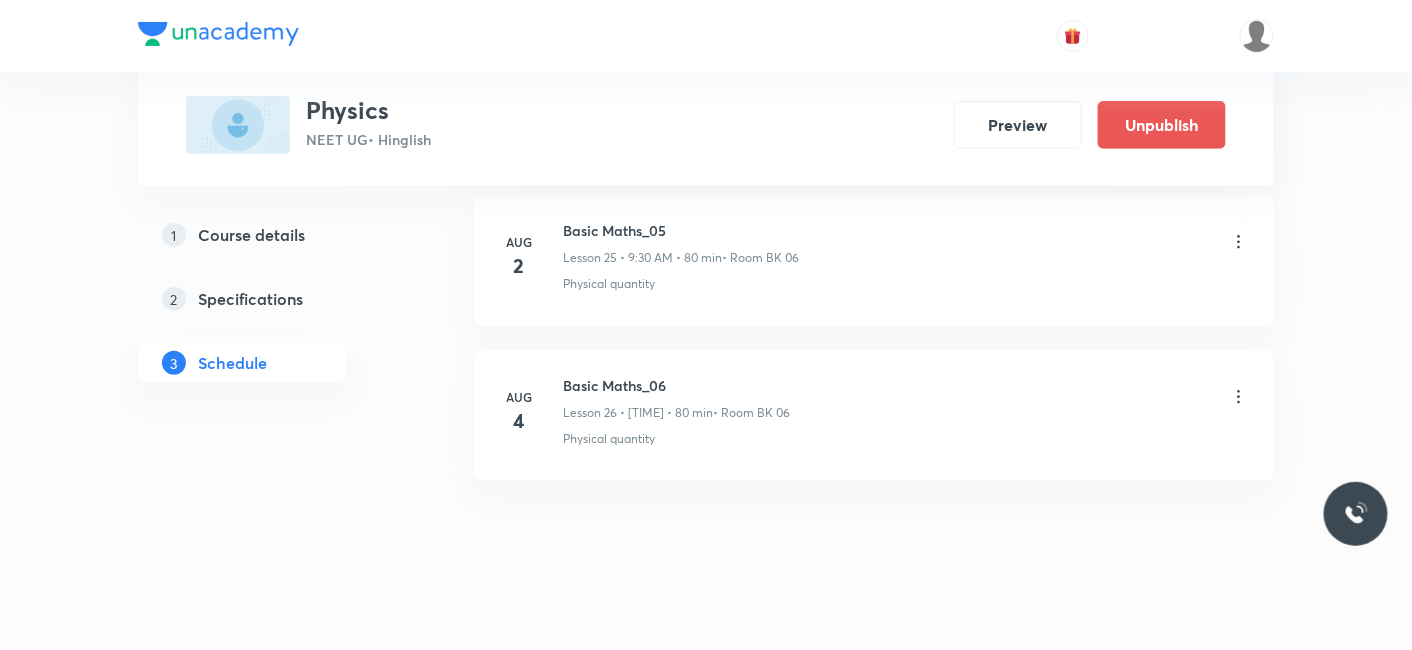 click 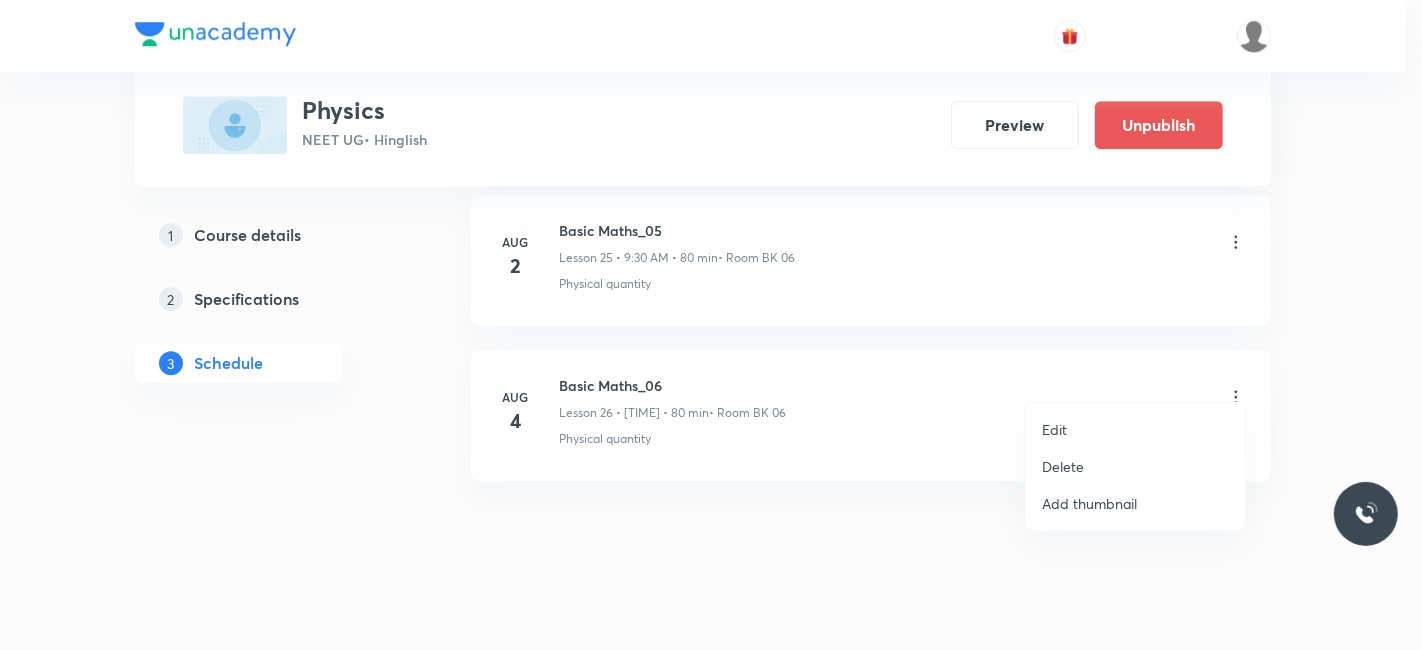 click on "Delete" at bounding box center [1063, 466] 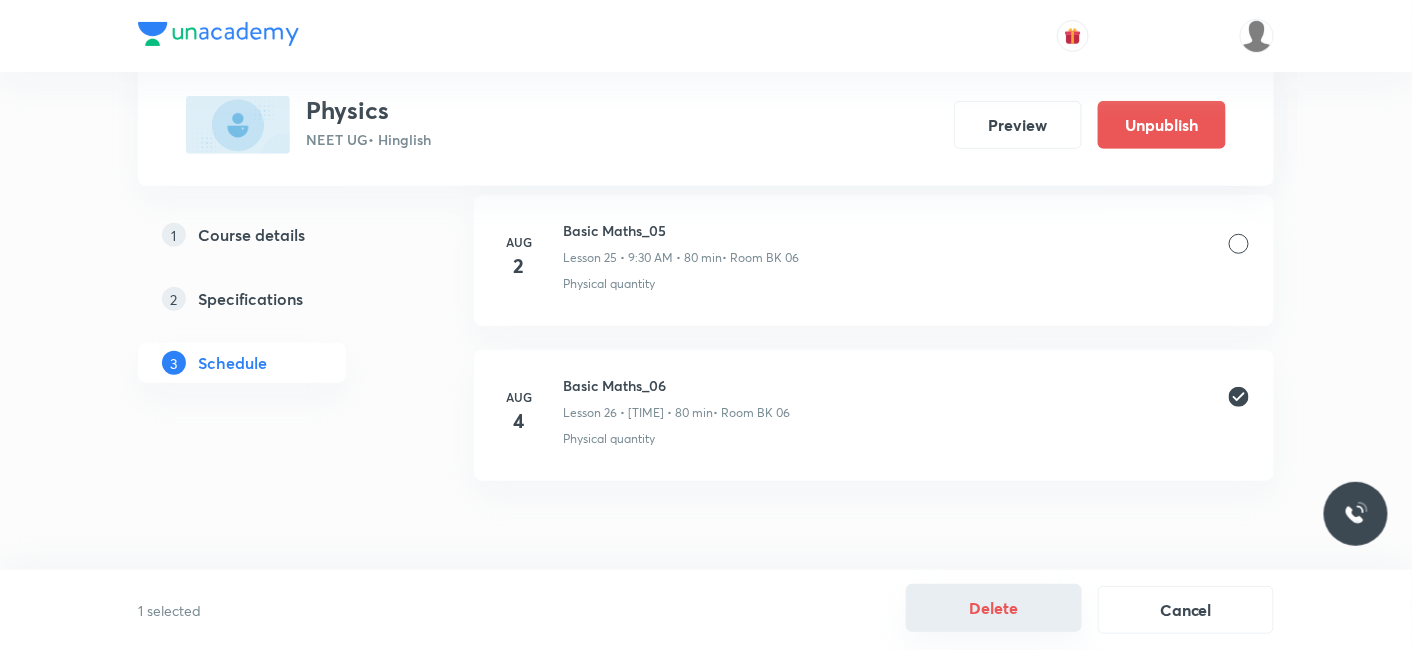 click on "Delete" at bounding box center [994, 608] 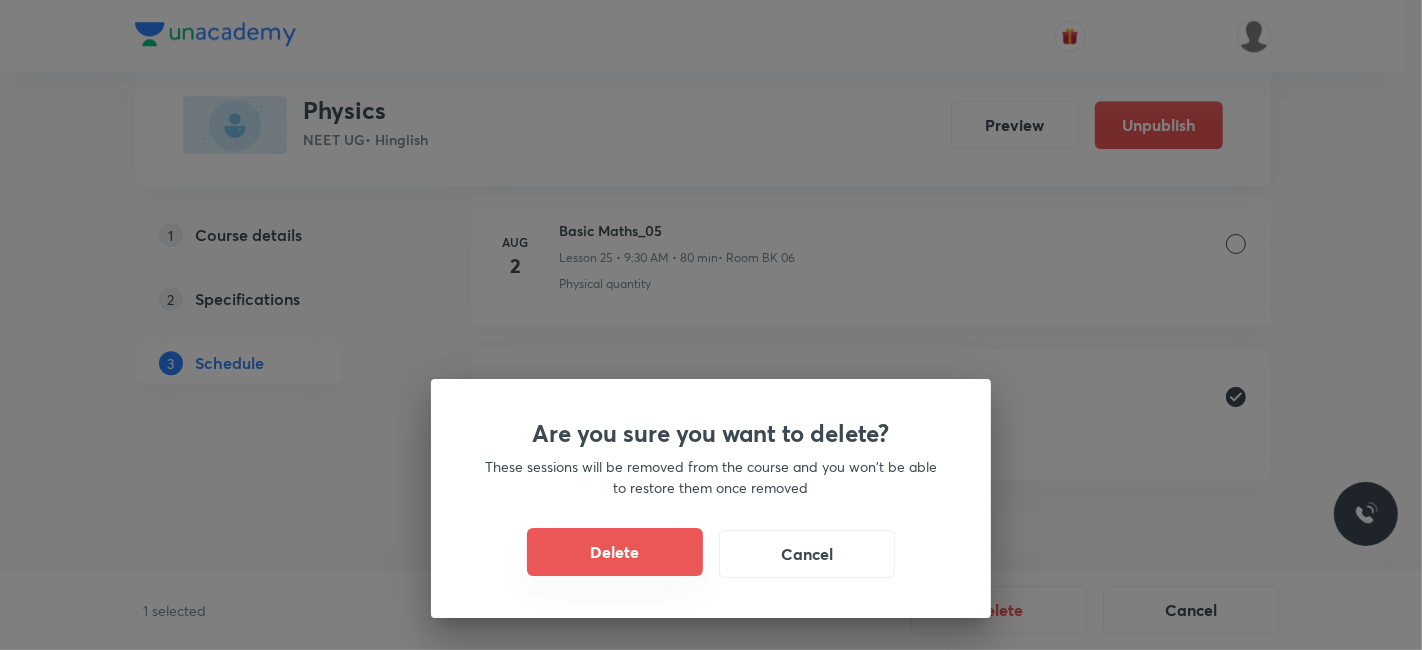 click on "Delete" at bounding box center [615, 552] 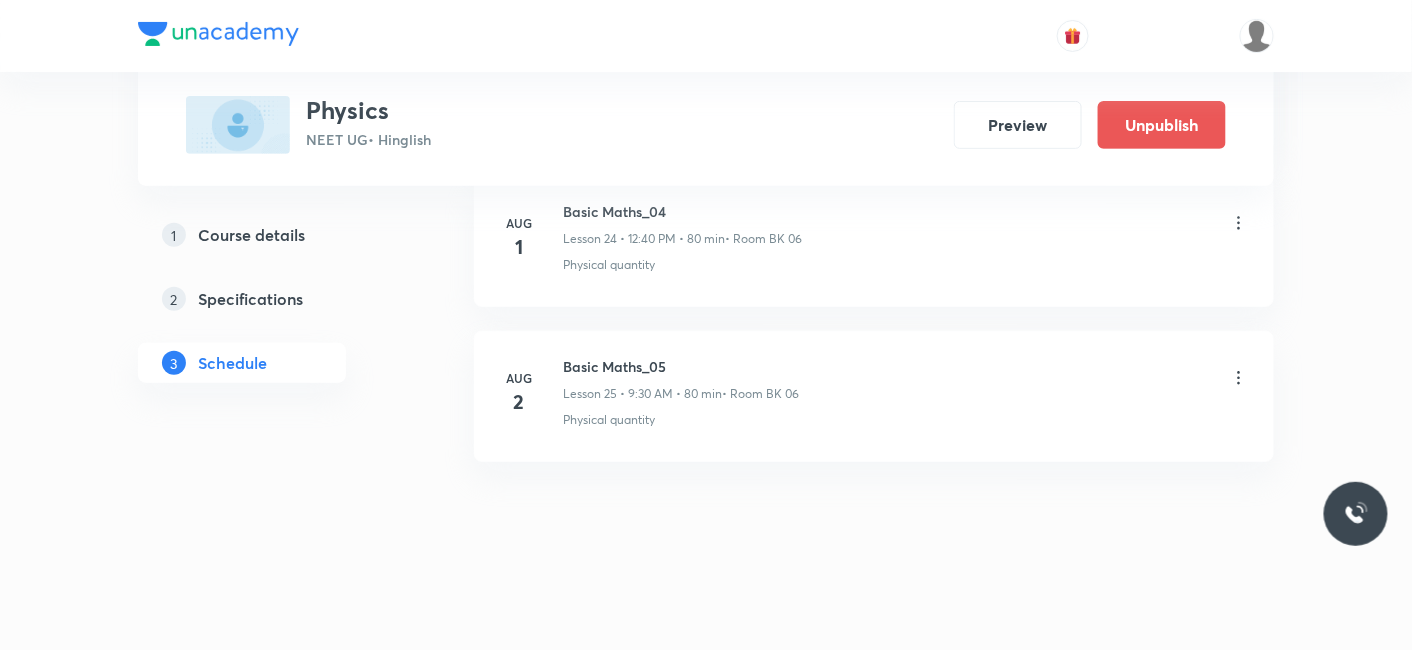 scroll, scrollTop: 4938, scrollLeft: 0, axis: vertical 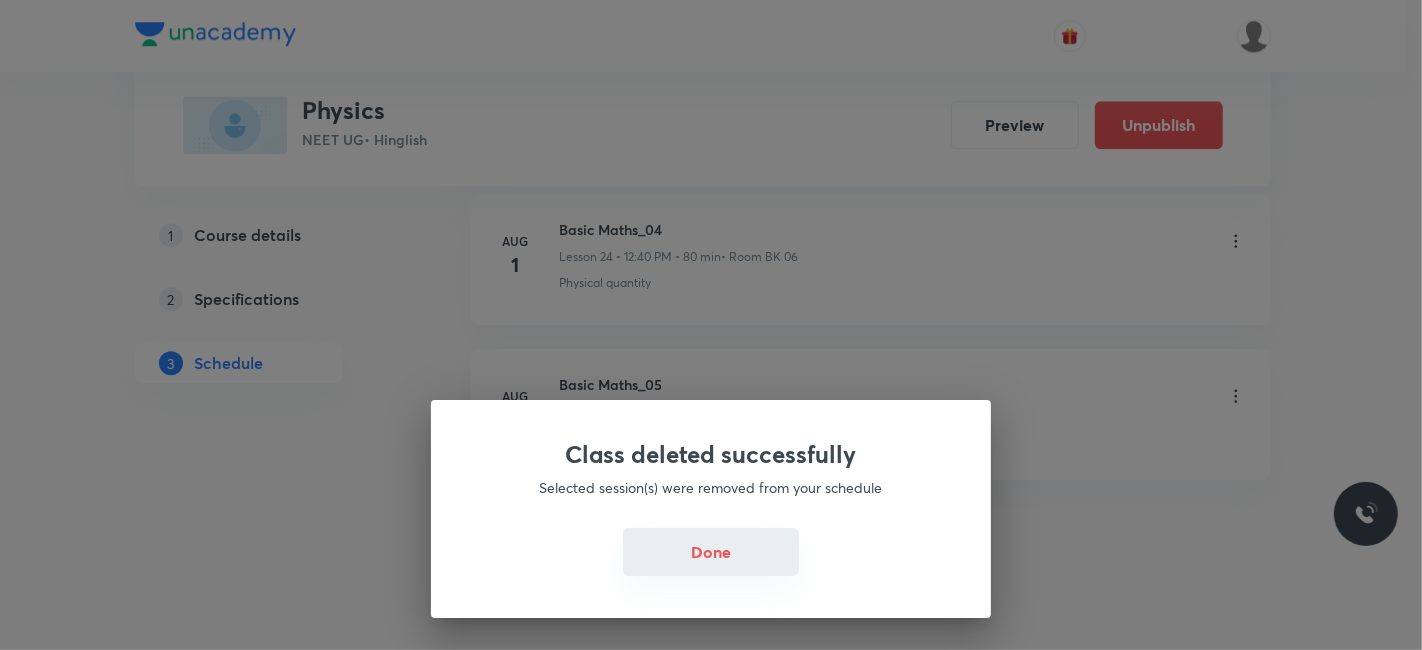 click on "Done" at bounding box center (711, 552) 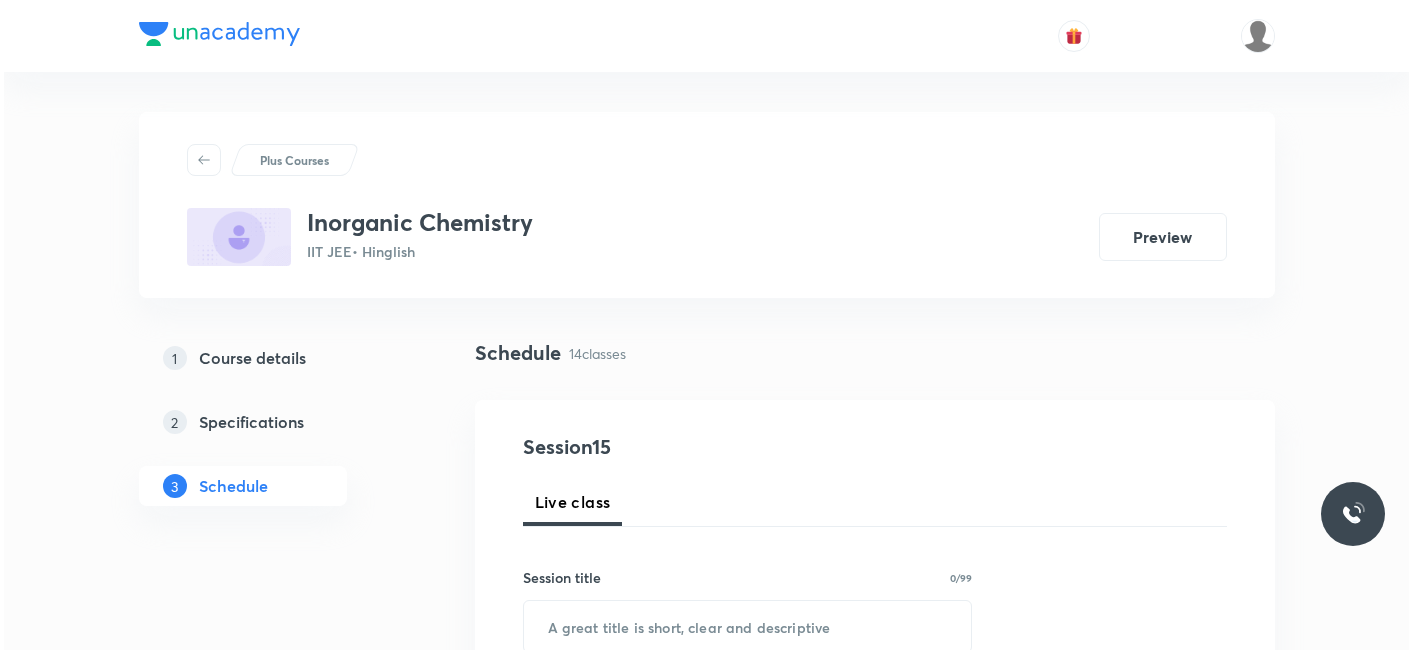 scroll, scrollTop: 0, scrollLeft: 0, axis: both 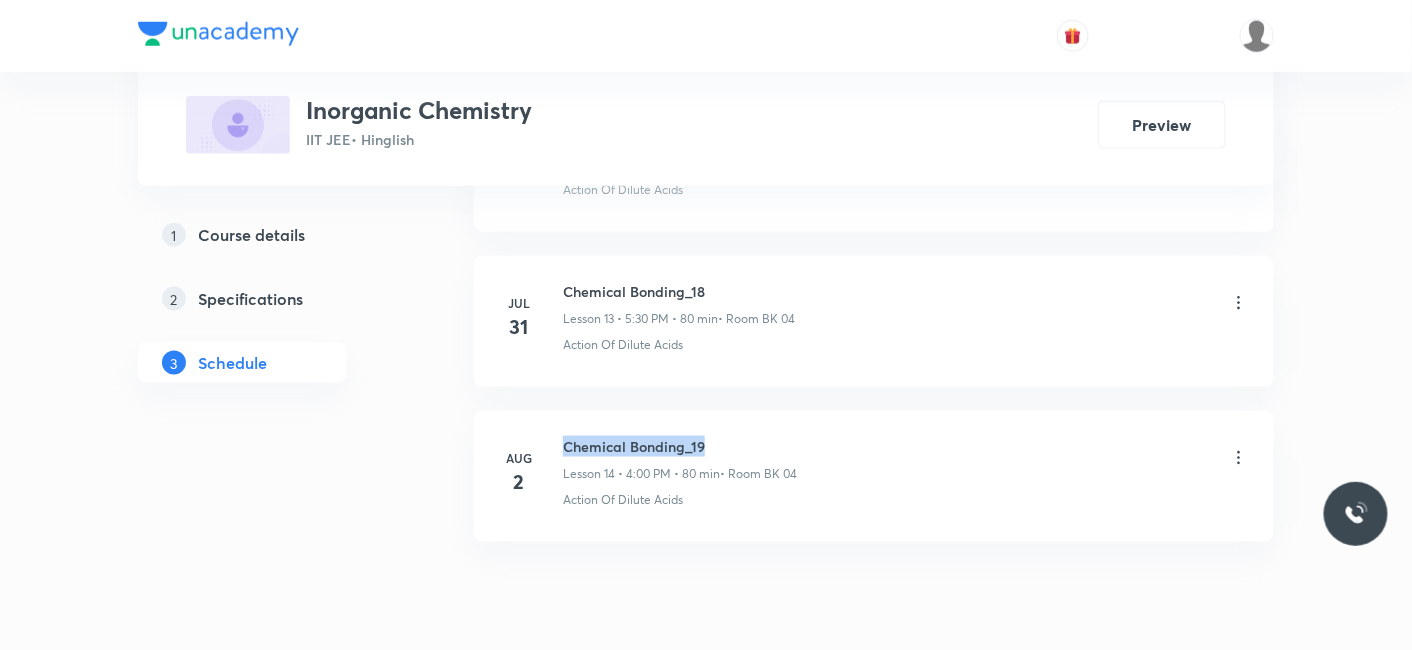 drag, startPoint x: 560, startPoint y: 435, endPoint x: 757, endPoint y: 435, distance: 197 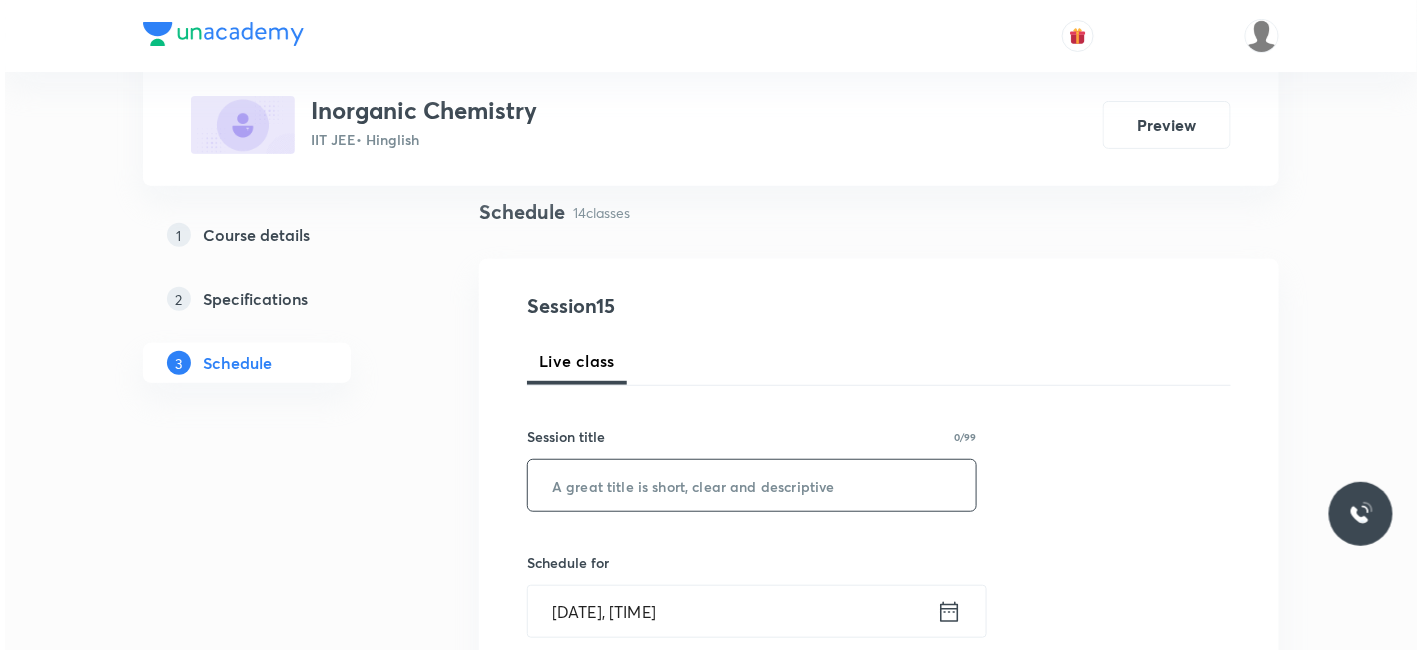 scroll, scrollTop: 222, scrollLeft: 0, axis: vertical 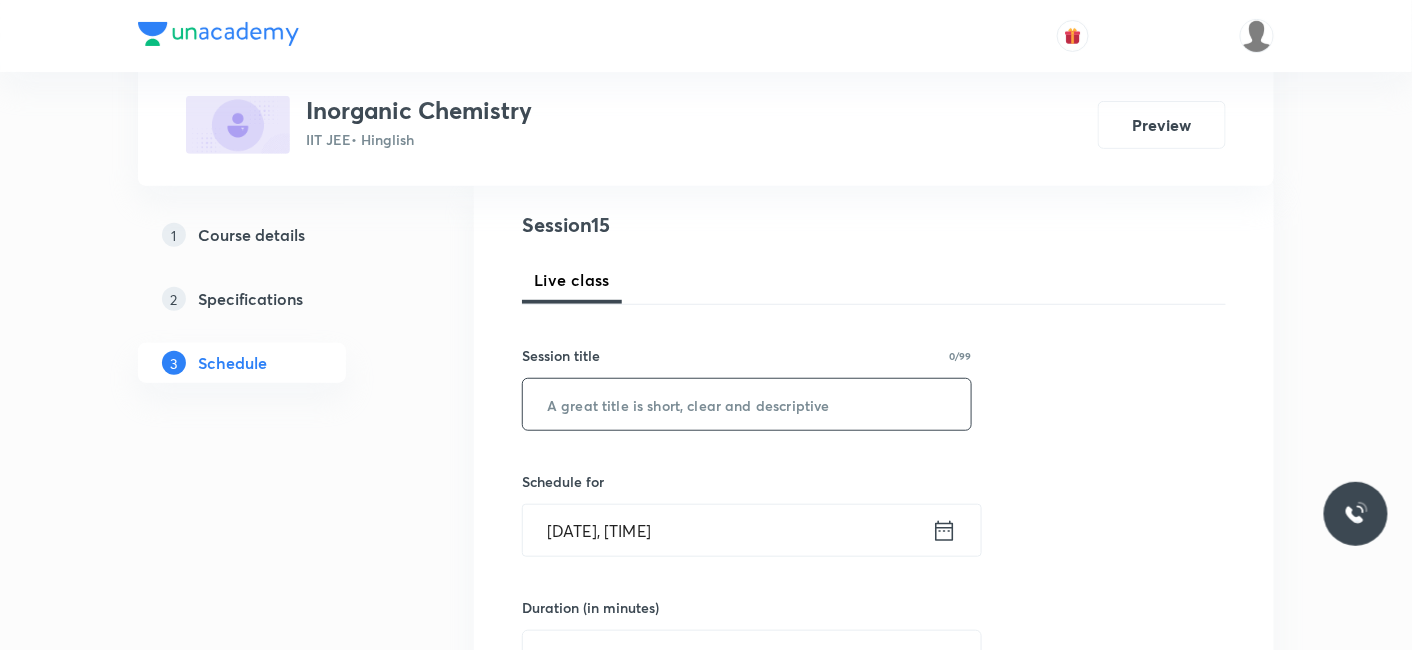 click at bounding box center [747, 404] 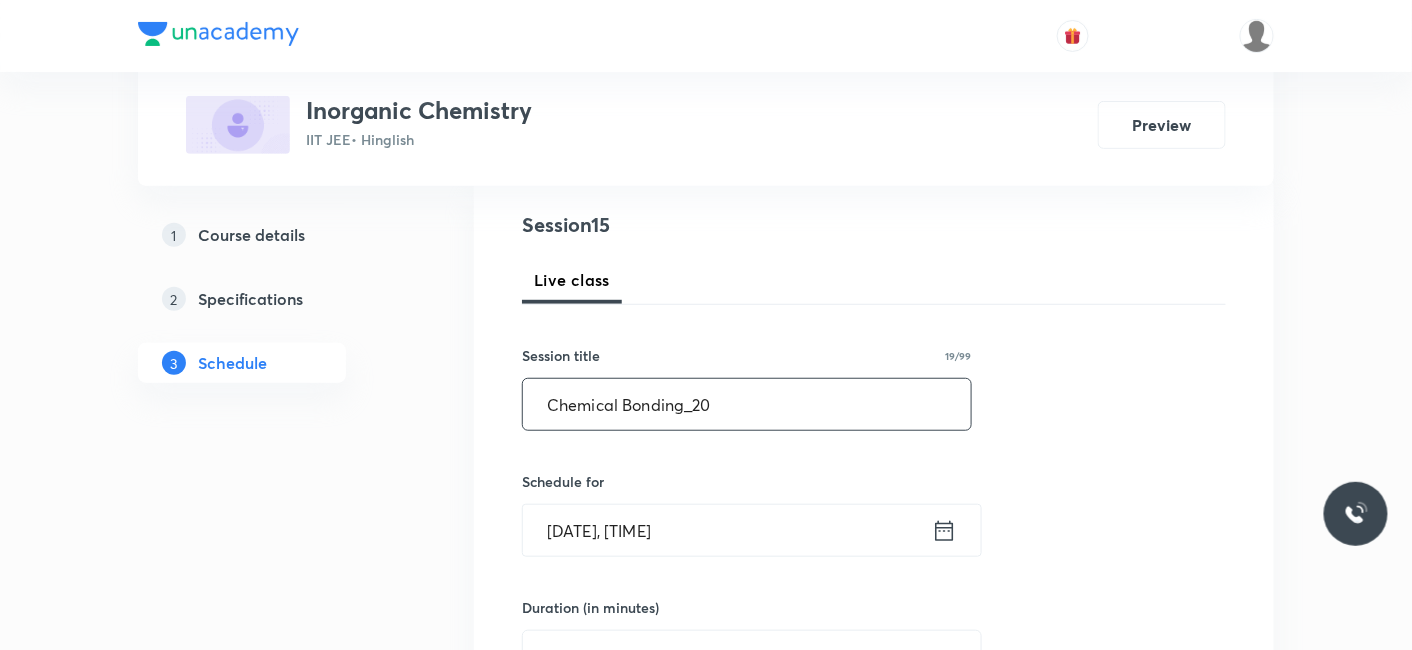 type on "Chemical Bonding_20" 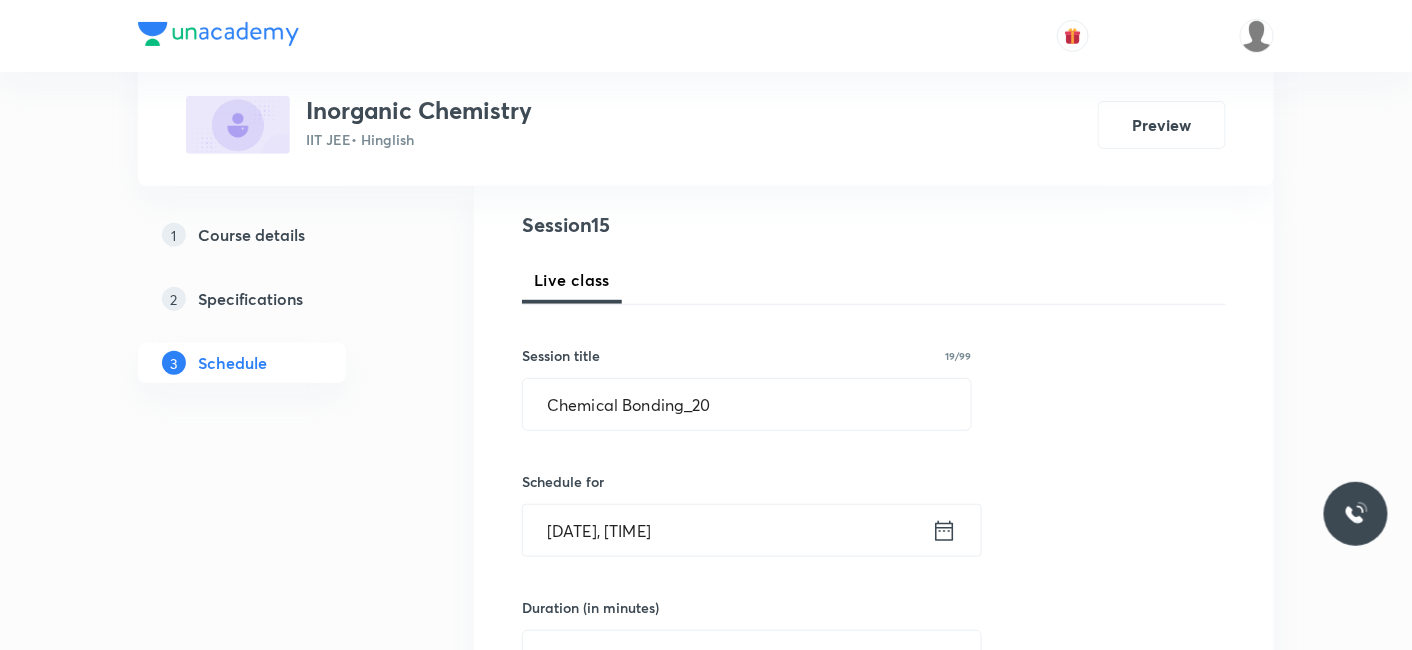 click on "Aug 4, 2025, 3:31 PM ​" at bounding box center (752, 530) 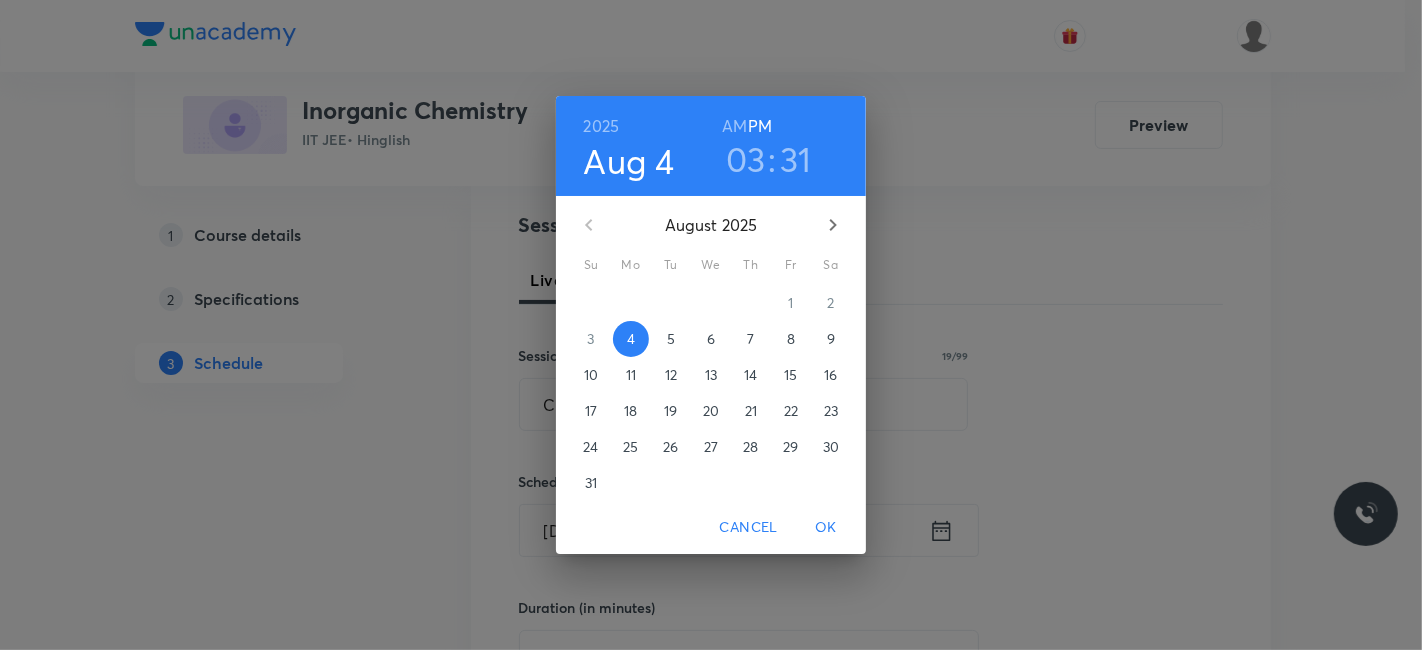 click on "03" at bounding box center [746, 159] 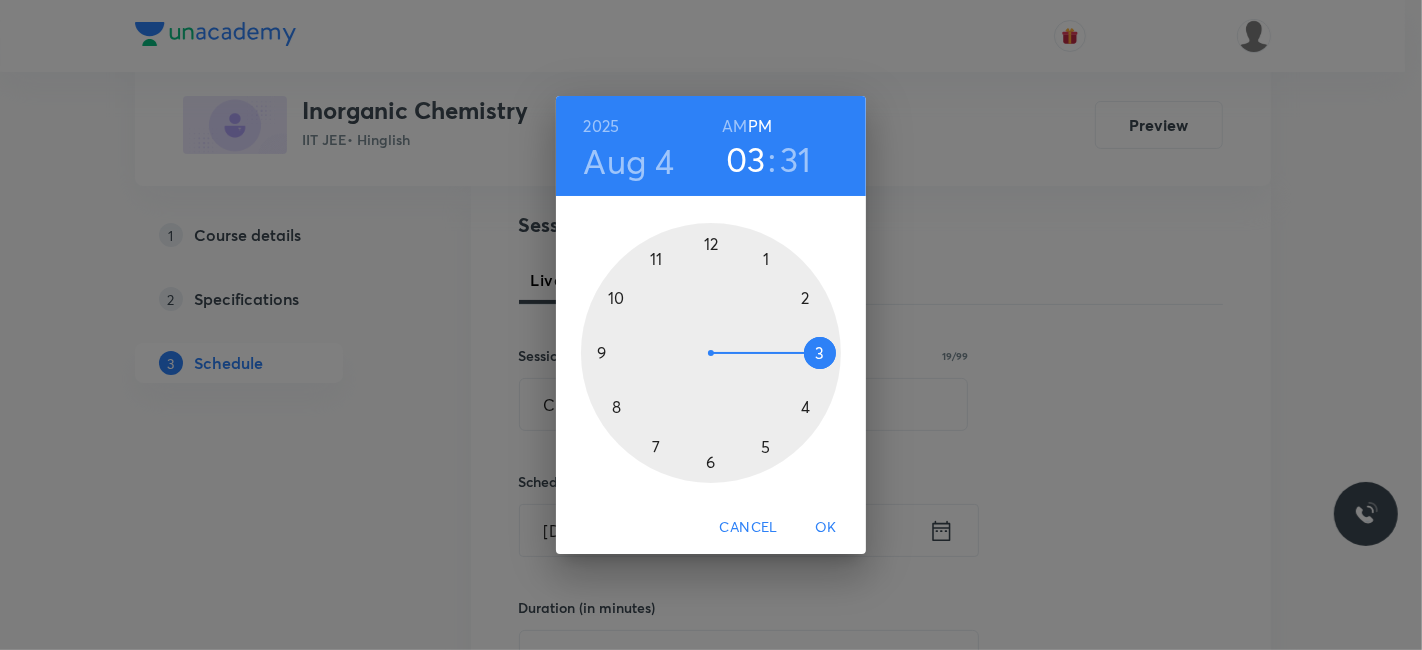 click at bounding box center (711, 353) 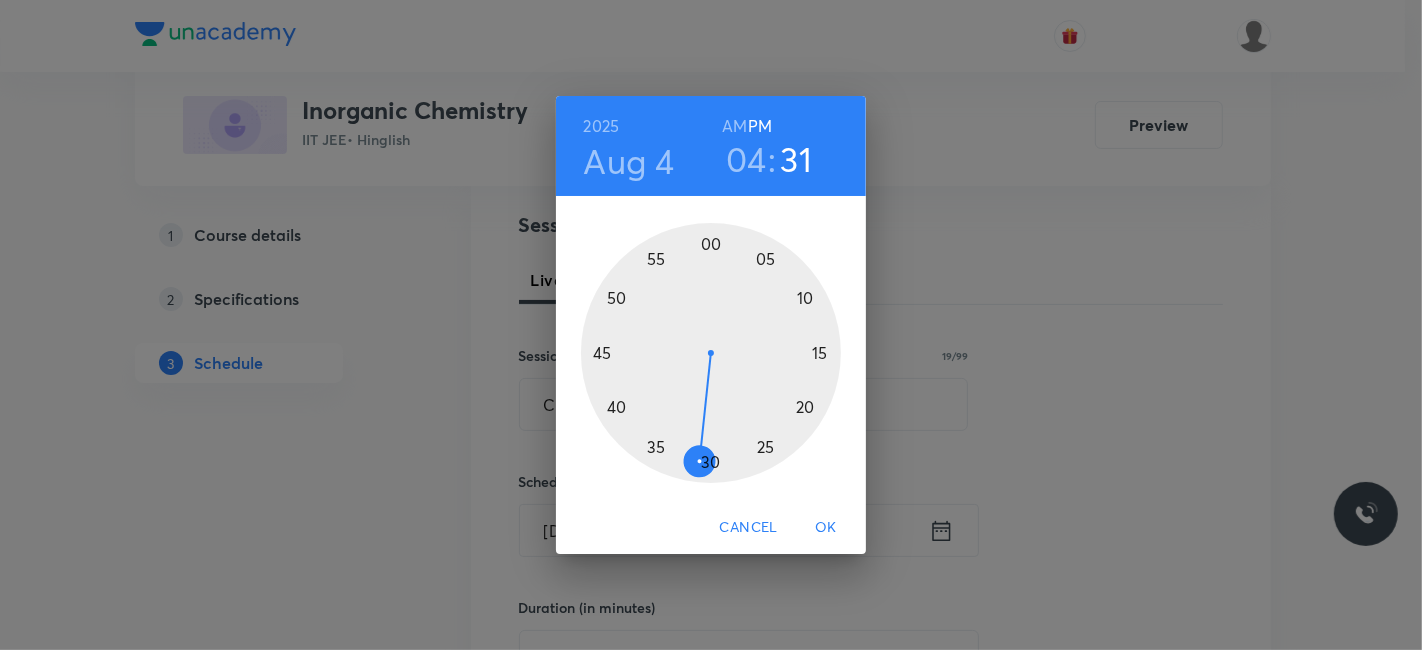 click at bounding box center (711, 353) 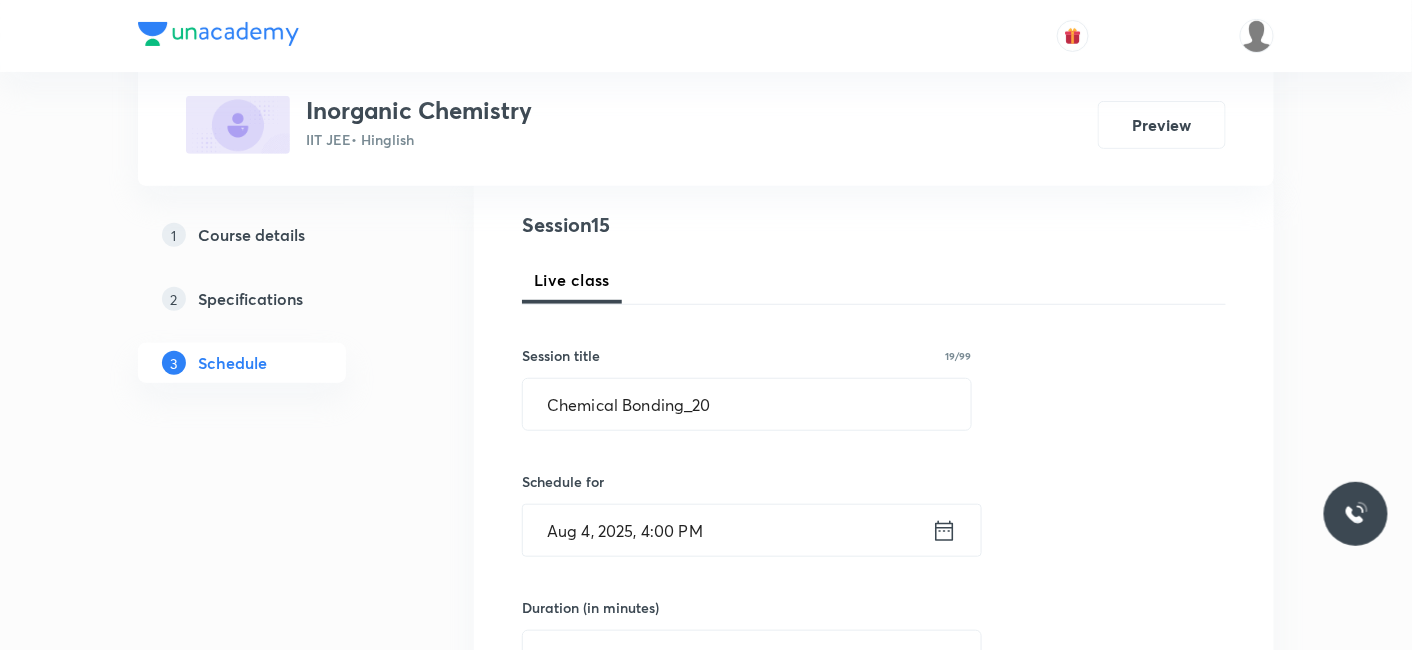 click on "Aug 4, 2025, 4:00 PM" at bounding box center [727, 530] 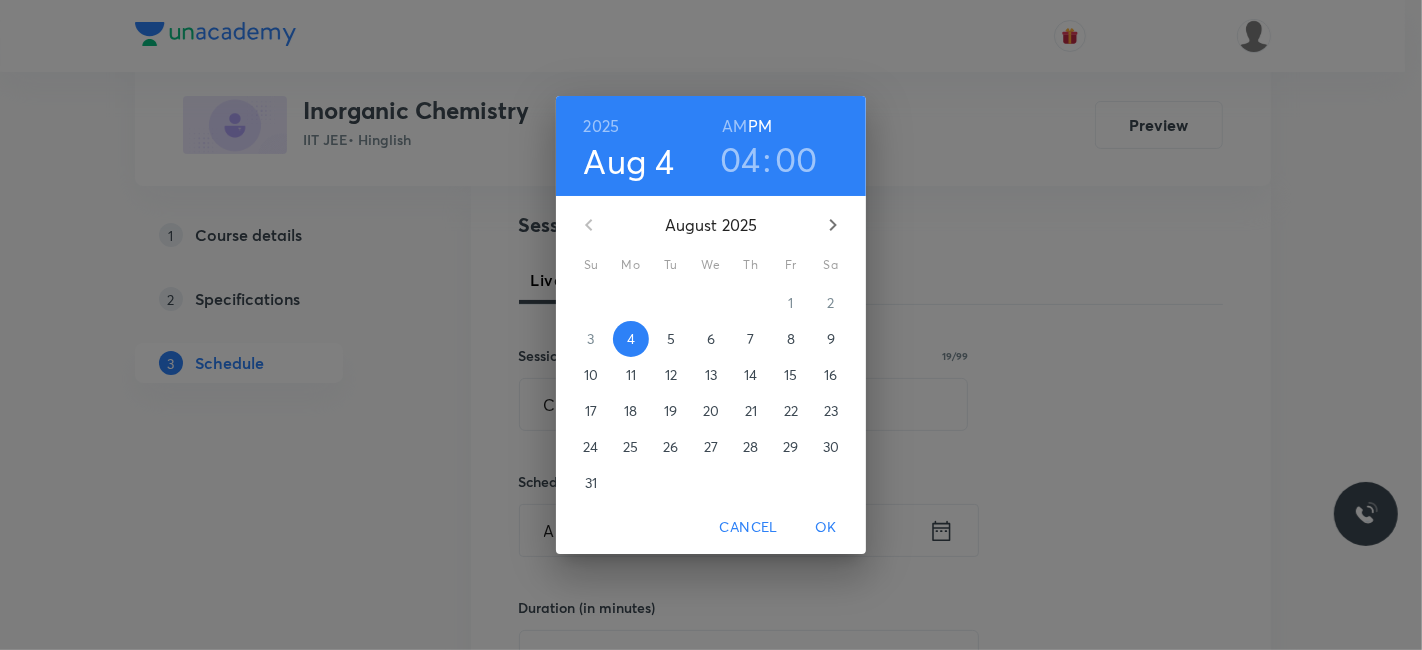 drag, startPoint x: 364, startPoint y: 504, endPoint x: 517, endPoint y: 487, distance: 153.94154 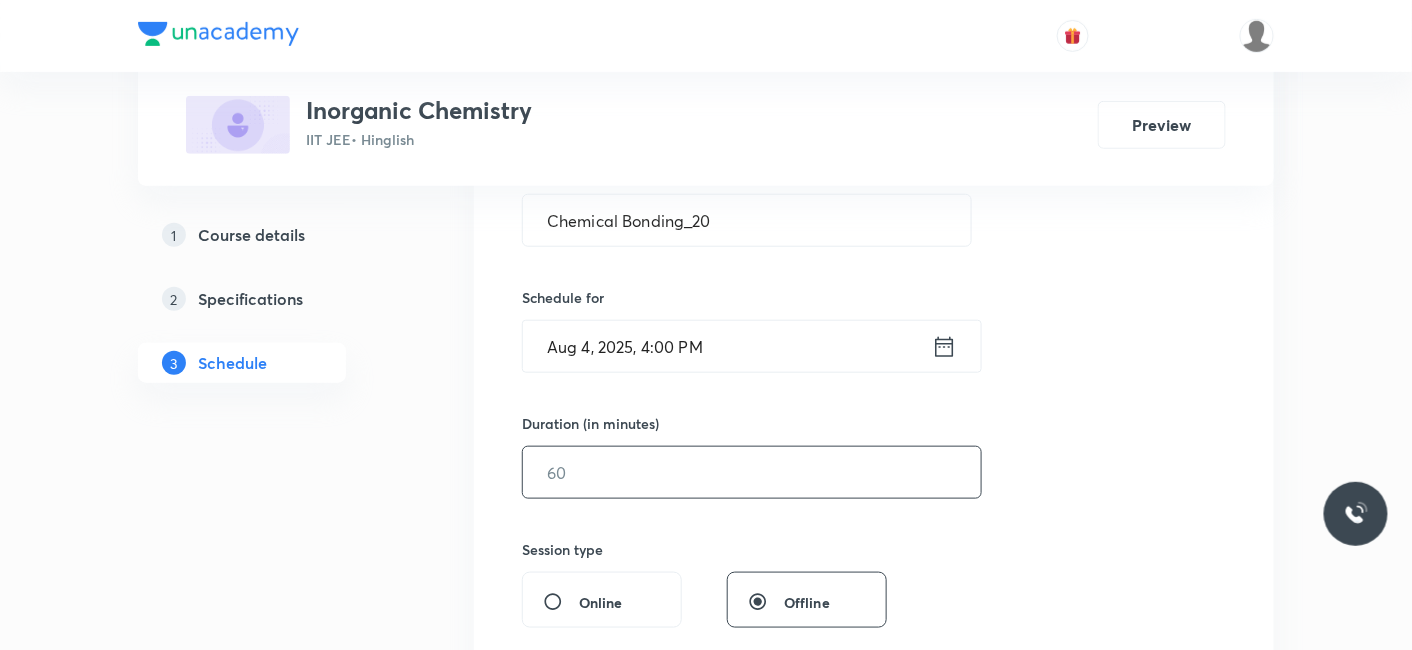 scroll, scrollTop: 444, scrollLeft: 0, axis: vertical 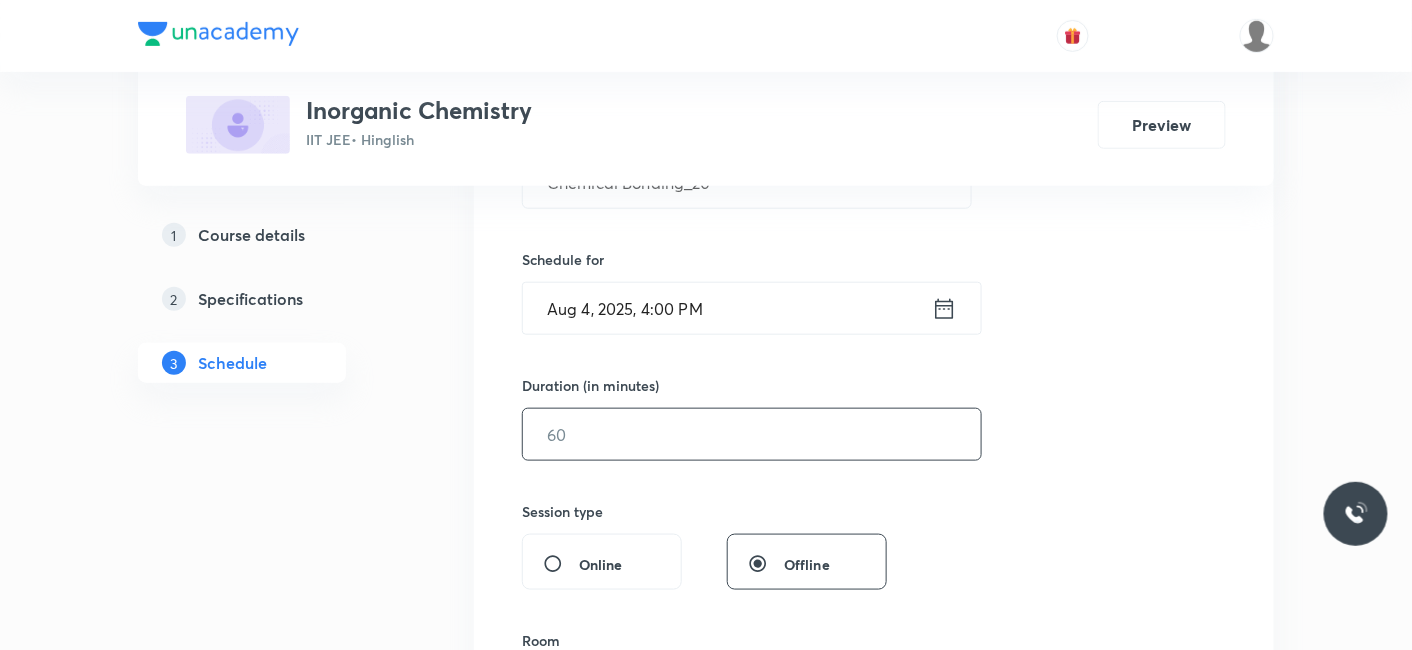 click at bounding box center [752, 434] 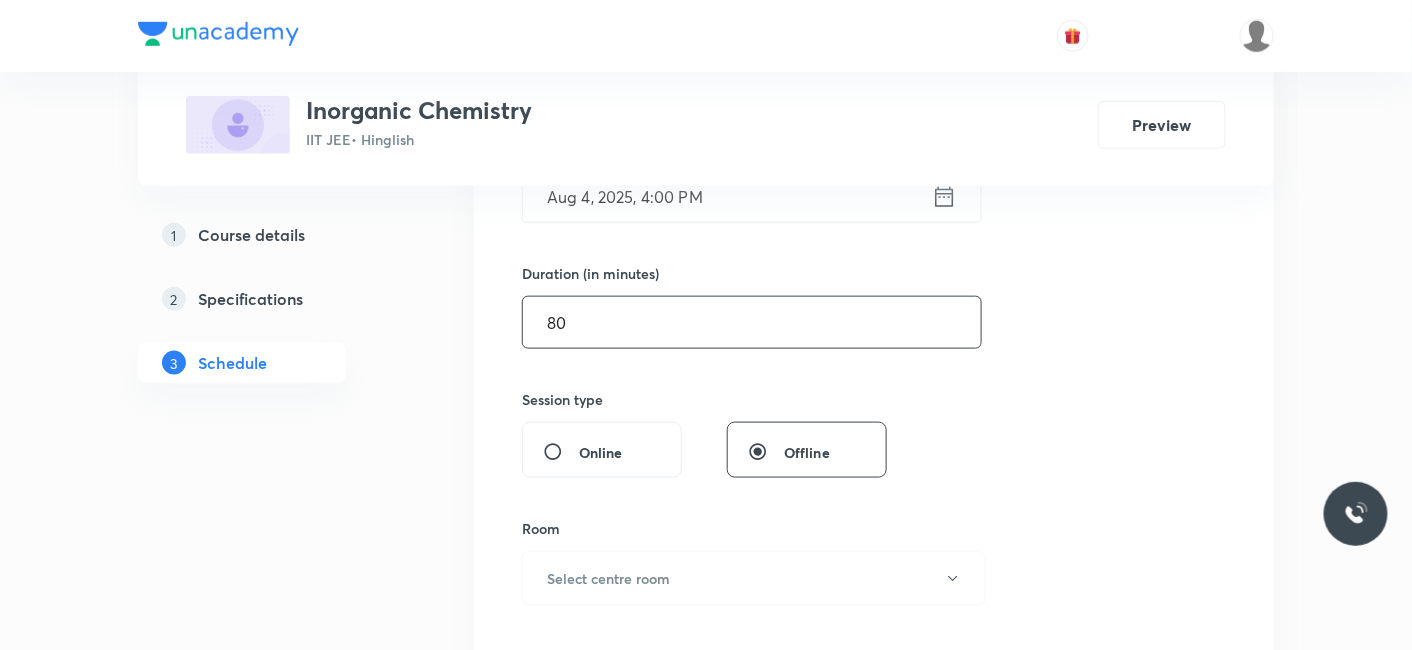 scroll, scrollTop: 666, scrollLeft: 0, axis: vertical 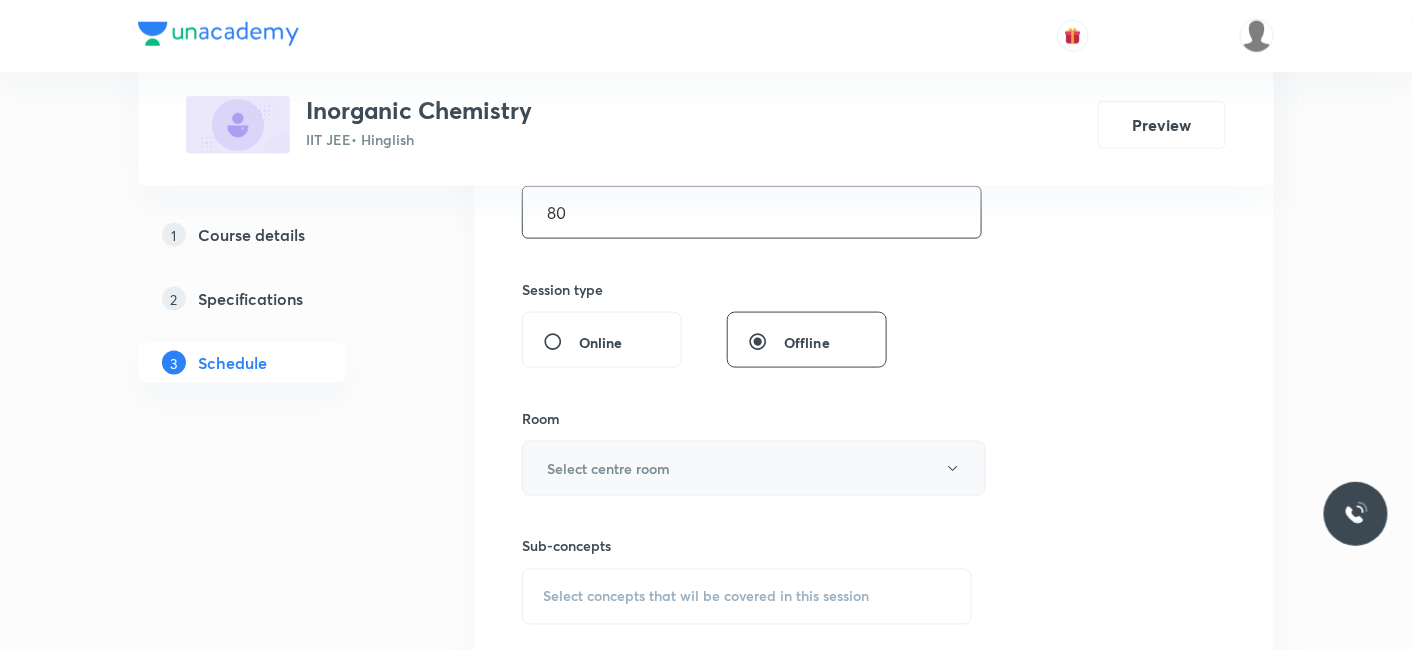 type on "80" 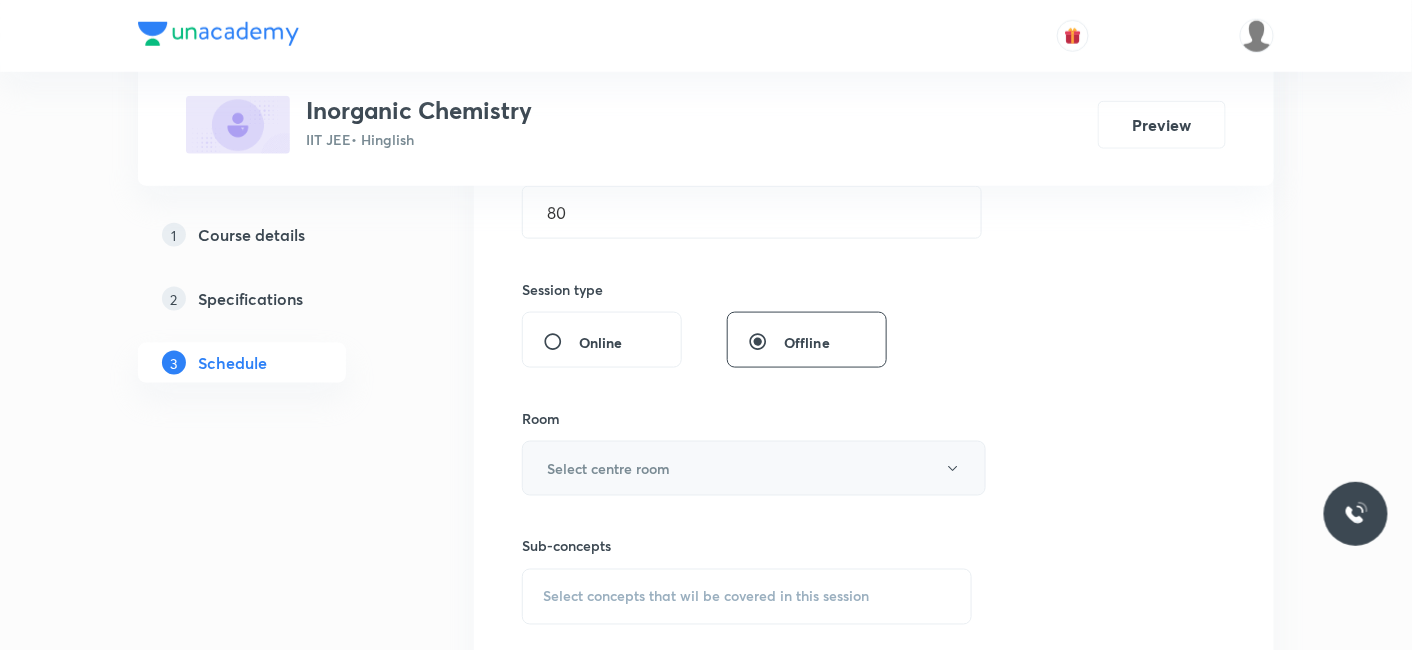 click on "Select centre room" at bounding box center [754, 468] 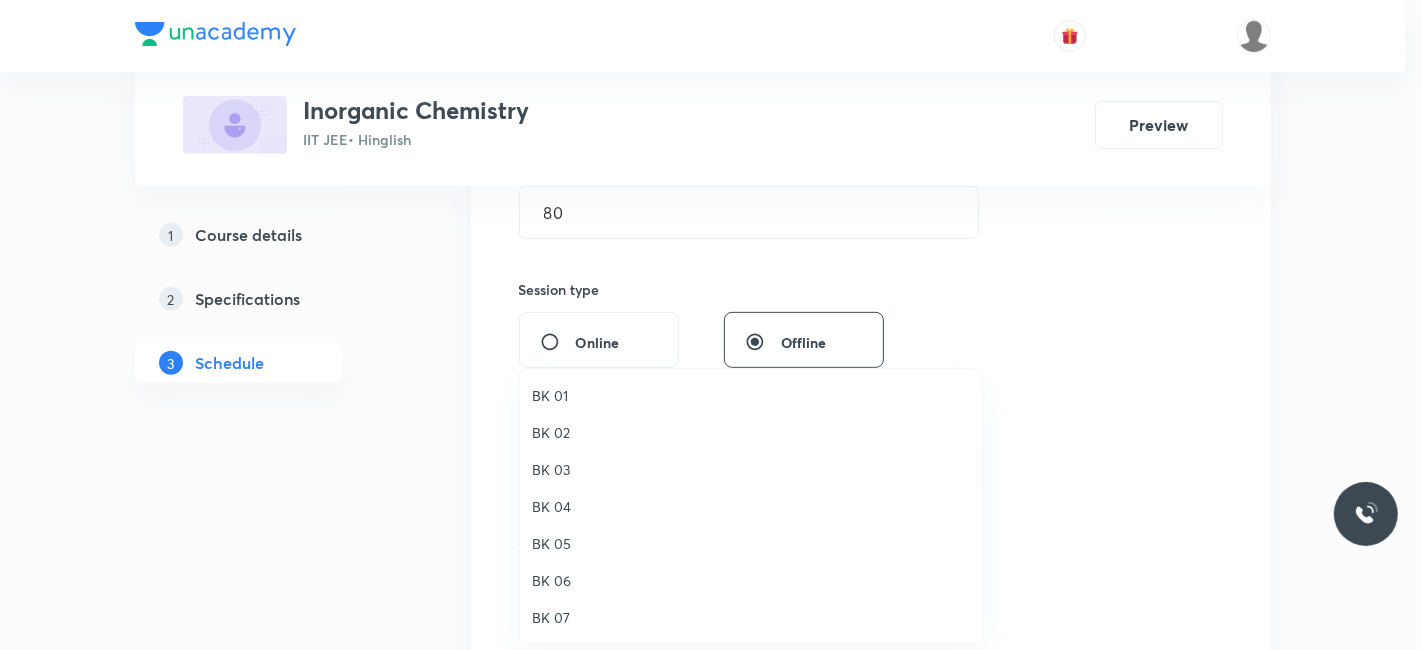click on "BK 04" at bounding box center [751, 506] 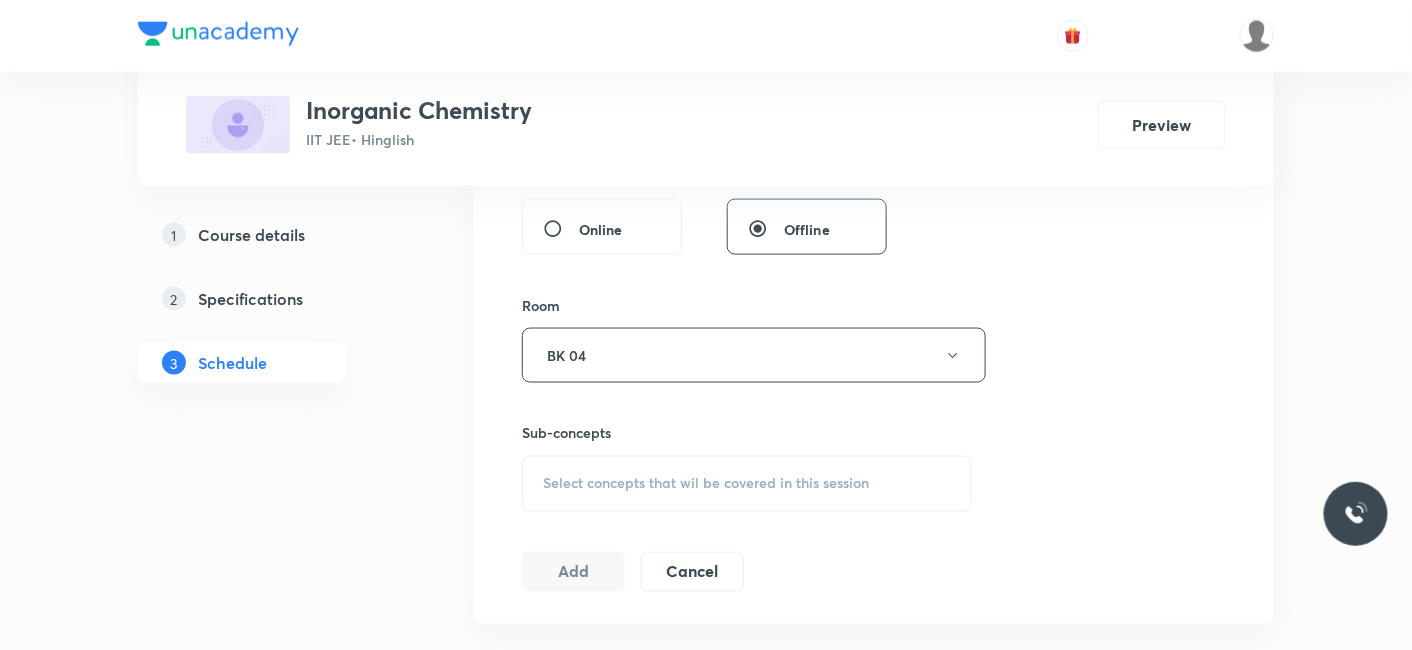 scroll, scrollTop: 888, scrollLeft: 0, axis: vertical 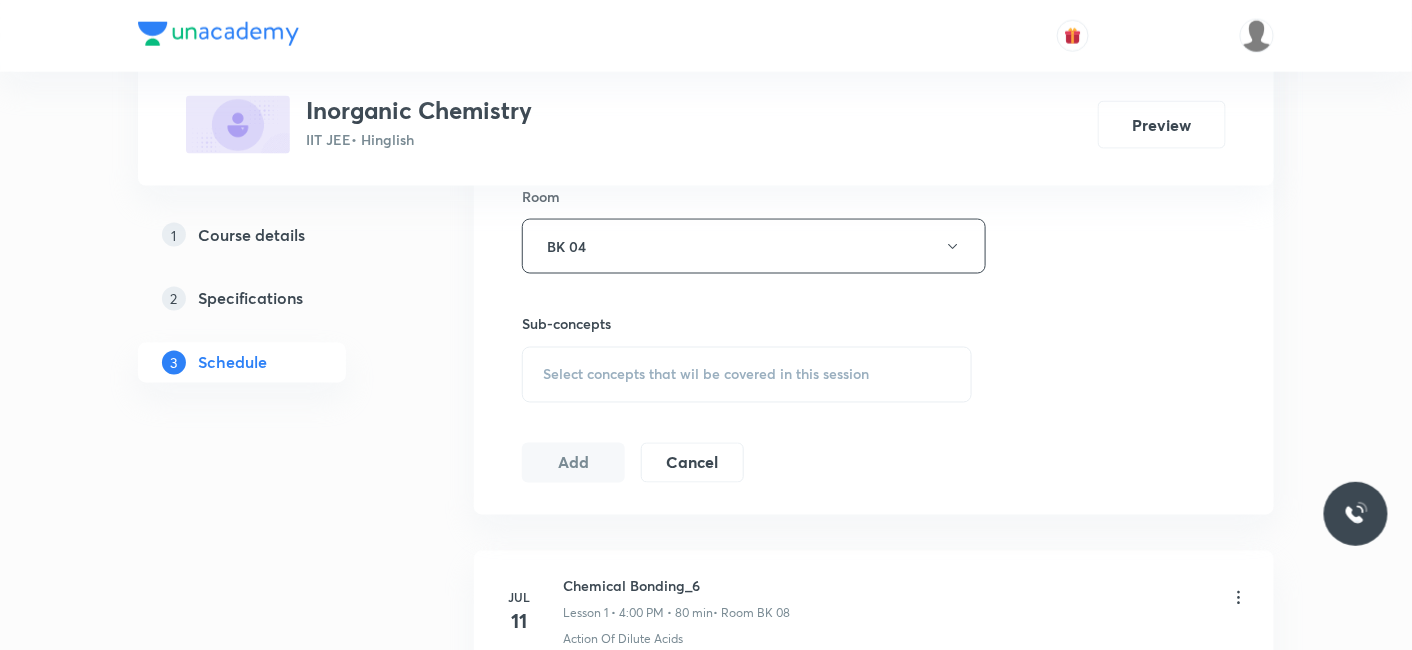 click on "Select concepts that wil be covered in this session" at bounding box center [706, 375] 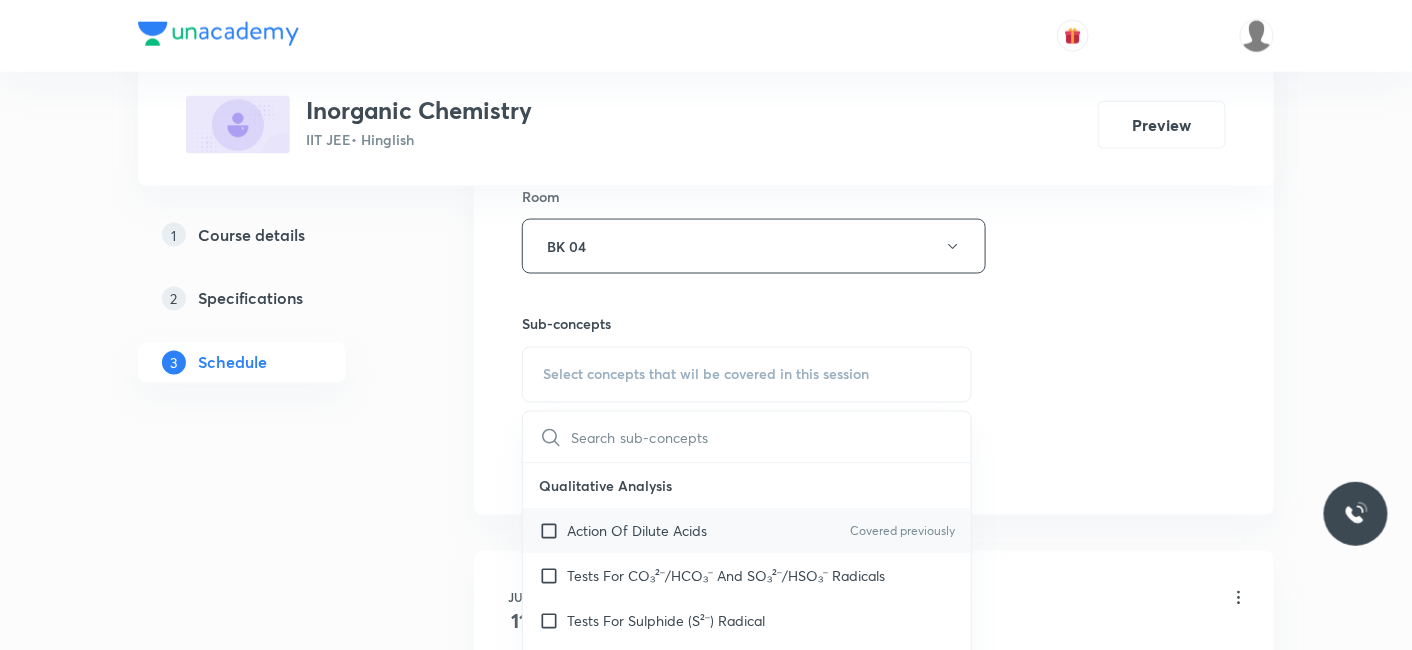 click on "Action Of Dilute Acids" at bounding box center (637, 531) 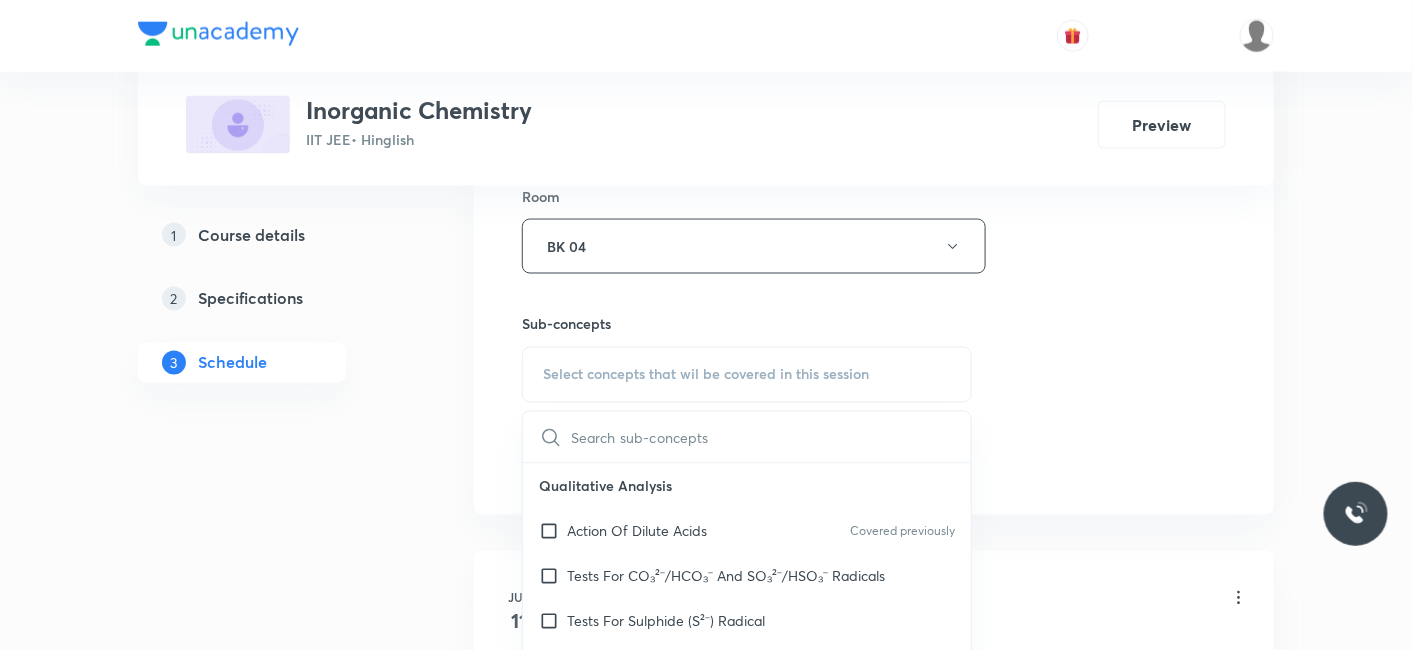 checkbox on "true" 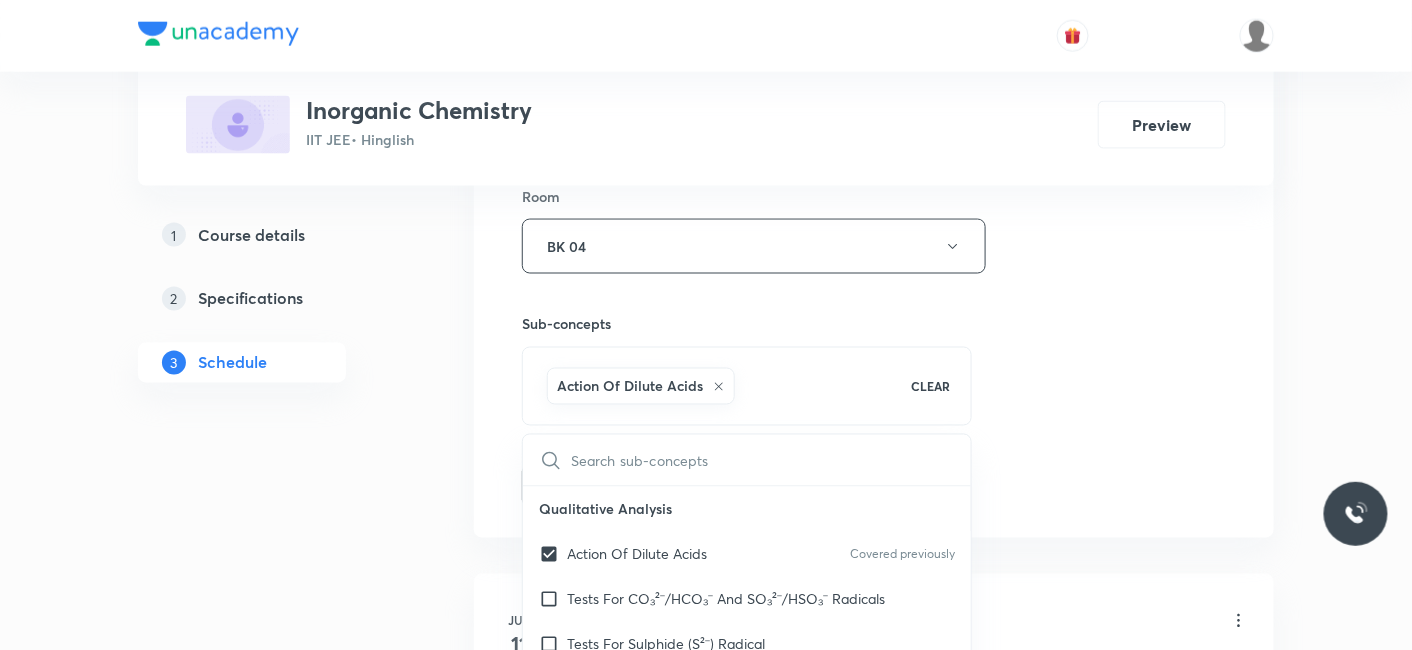 drag, startPoint x: 339, startPoint y: 527, endPoint x: 508, endPoint y: 505, distance: 170.42593 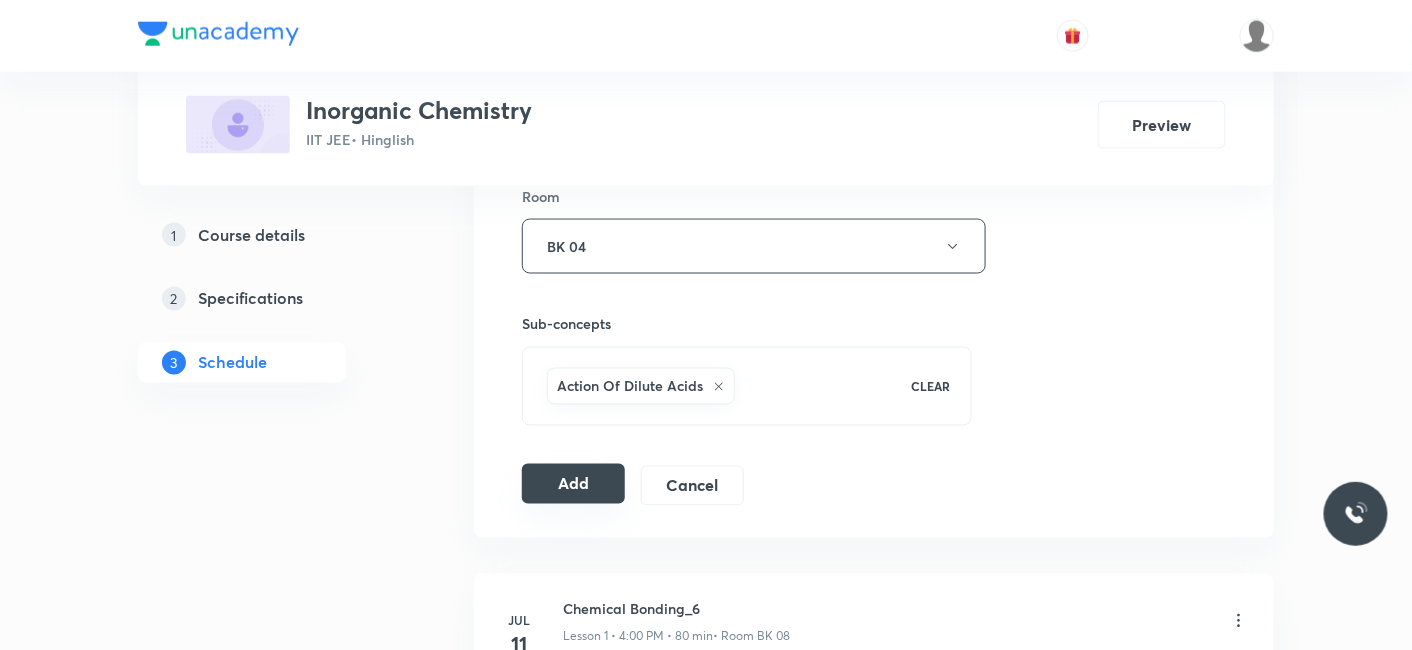 click on "Add" at bounding box center (573, 484) 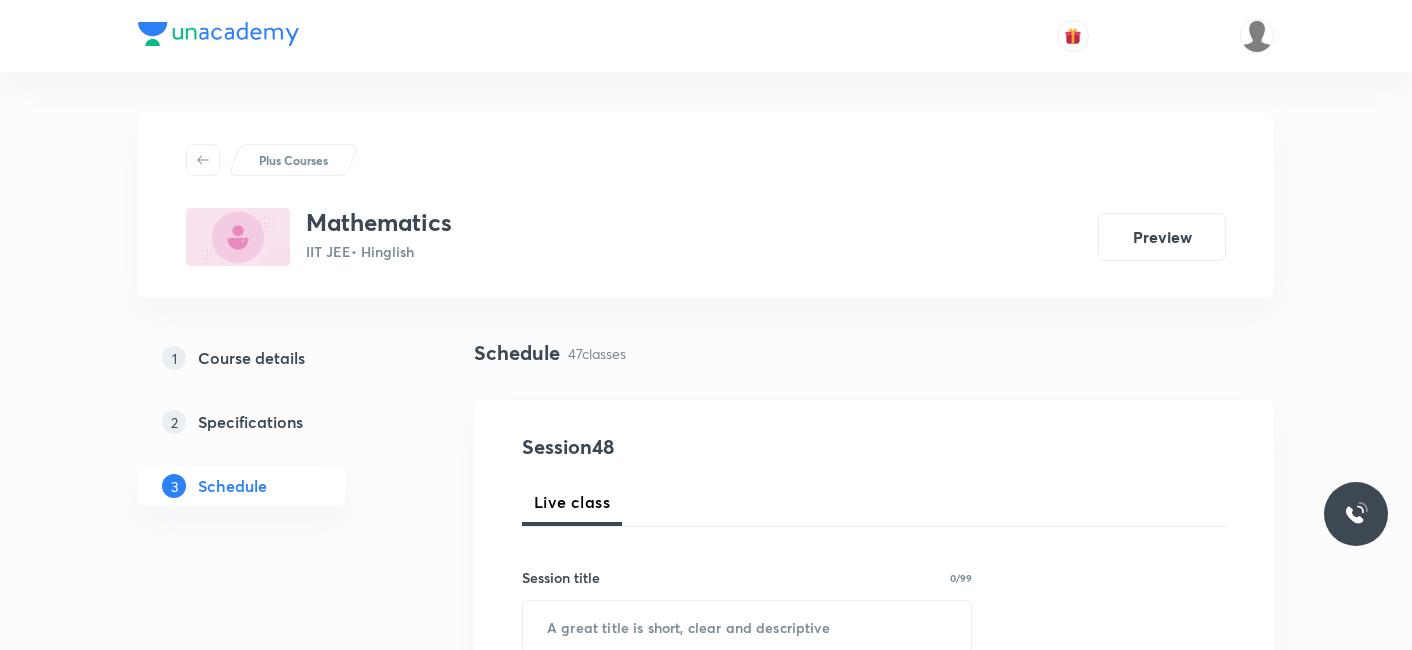 scroll, scrollTop: 0, scrollLeft: 0, axis: both 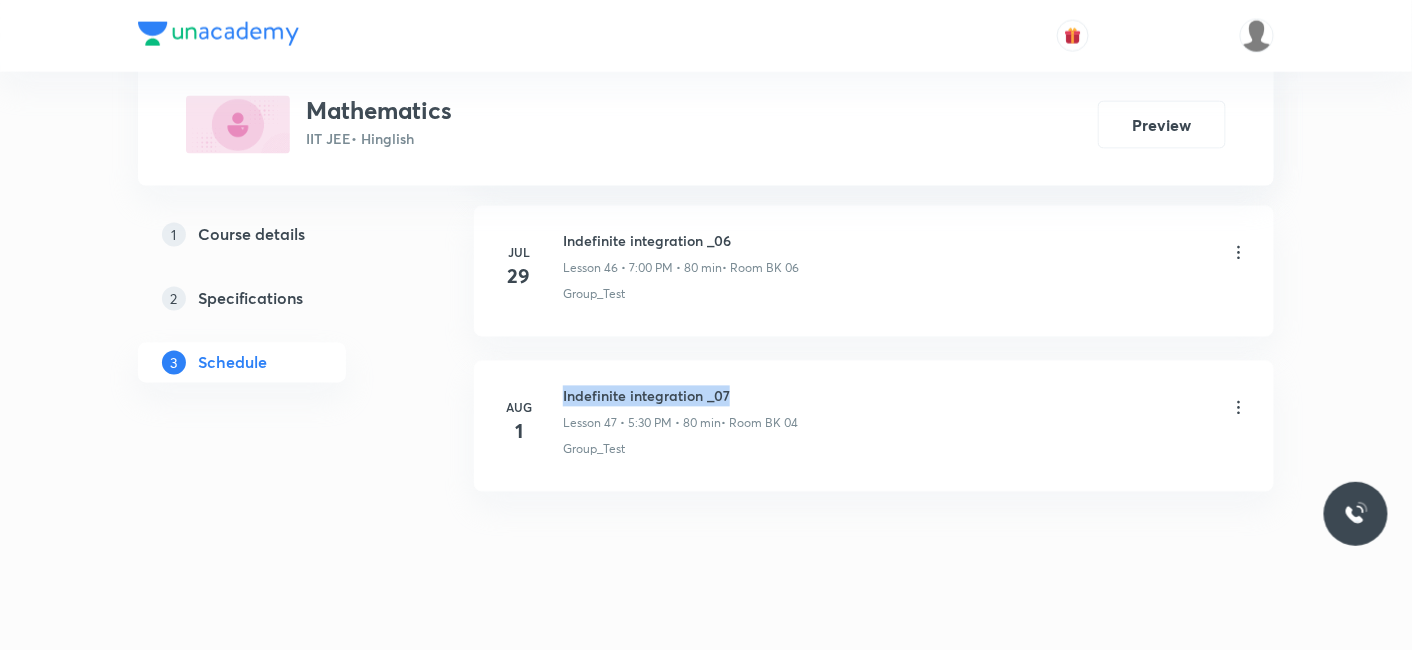 drag, startPoint x: 564, startPoint y: 358, endPoint x: 920, endPoint y: 355, distance: 356.01263 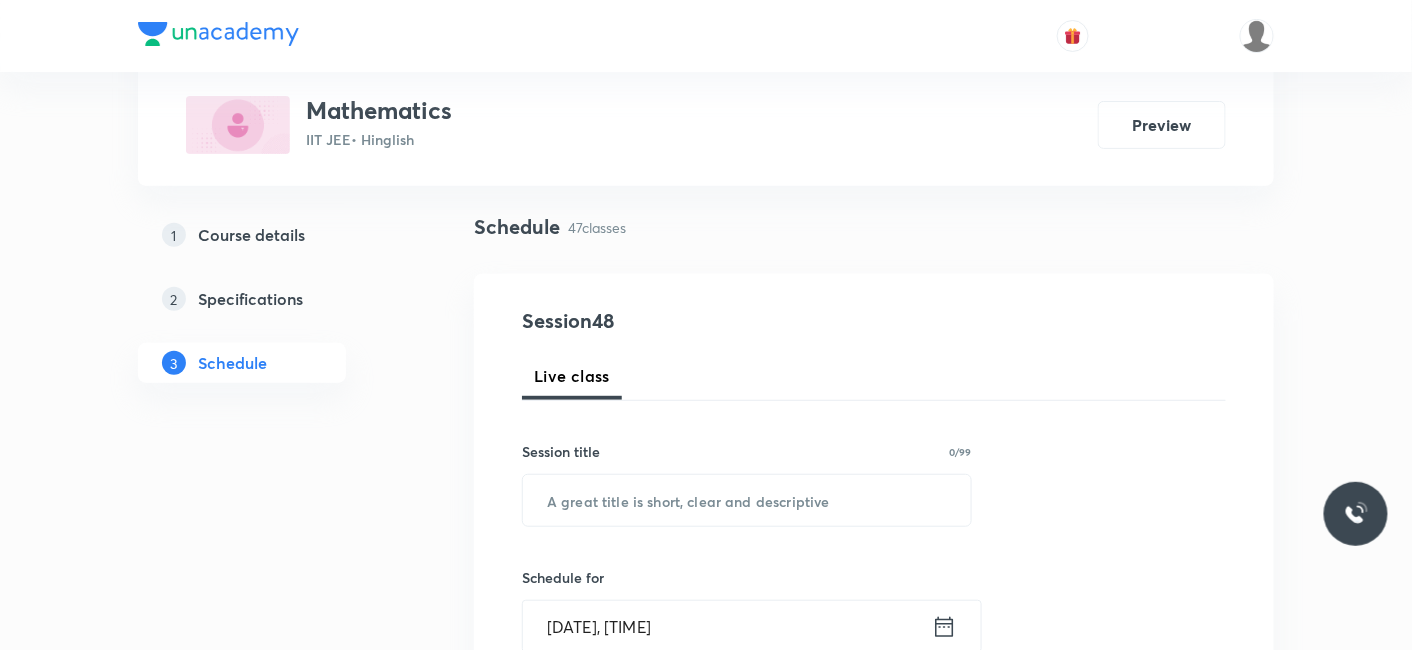 scroll, scrollTop: 222, scrollLeft: 0, axis: vertical 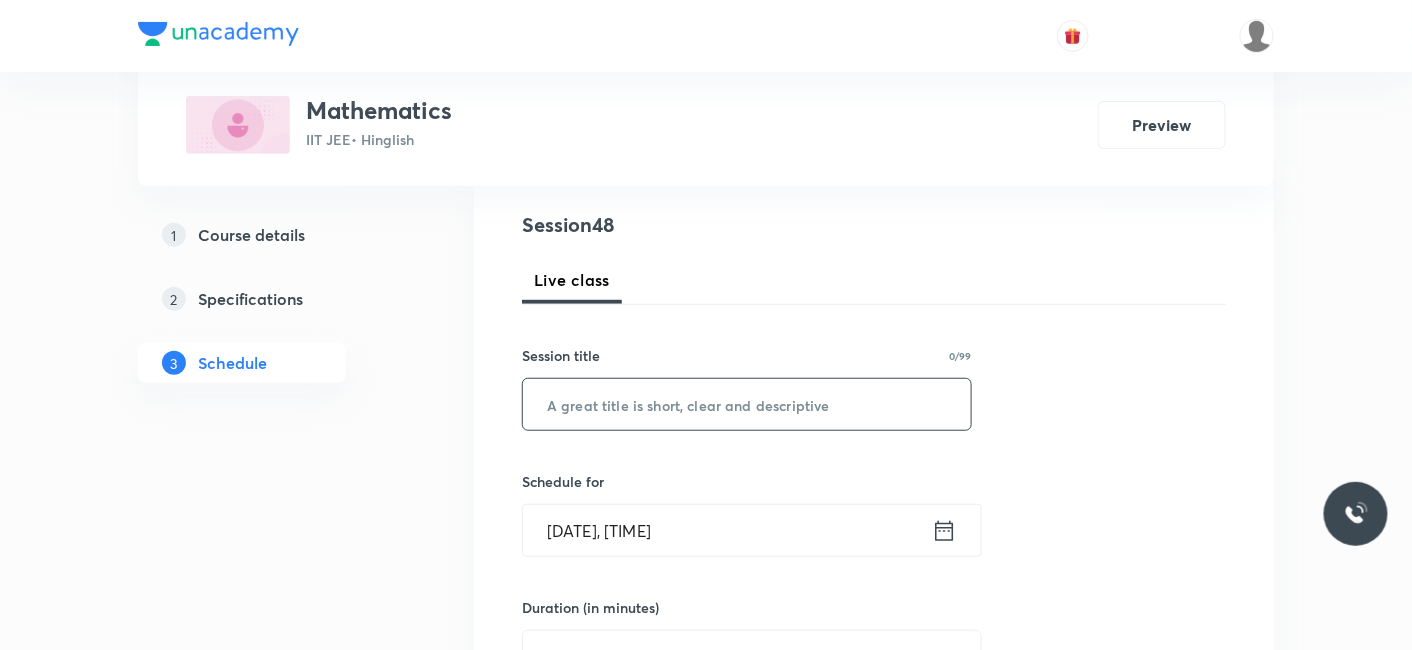 click at bounding box center [747, 404] 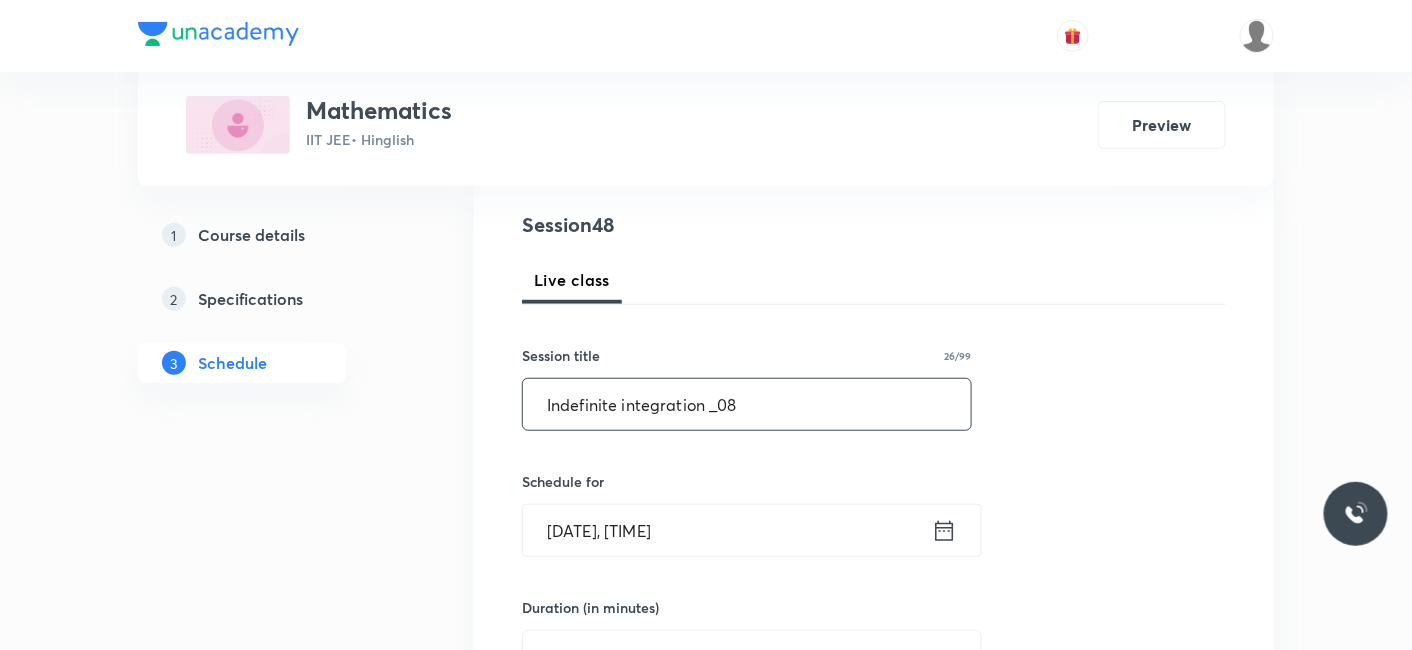 type on "Indefinite integration _08" 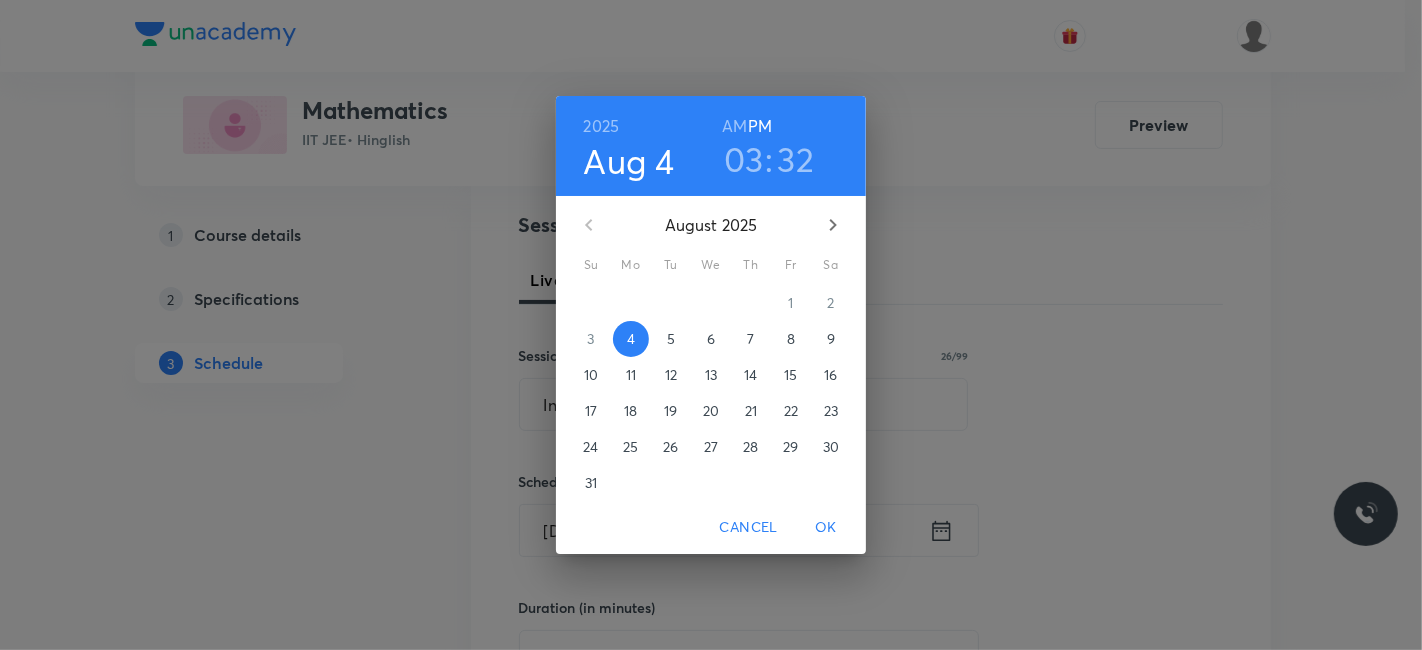 click on "03" at bounding box center [744, 159] 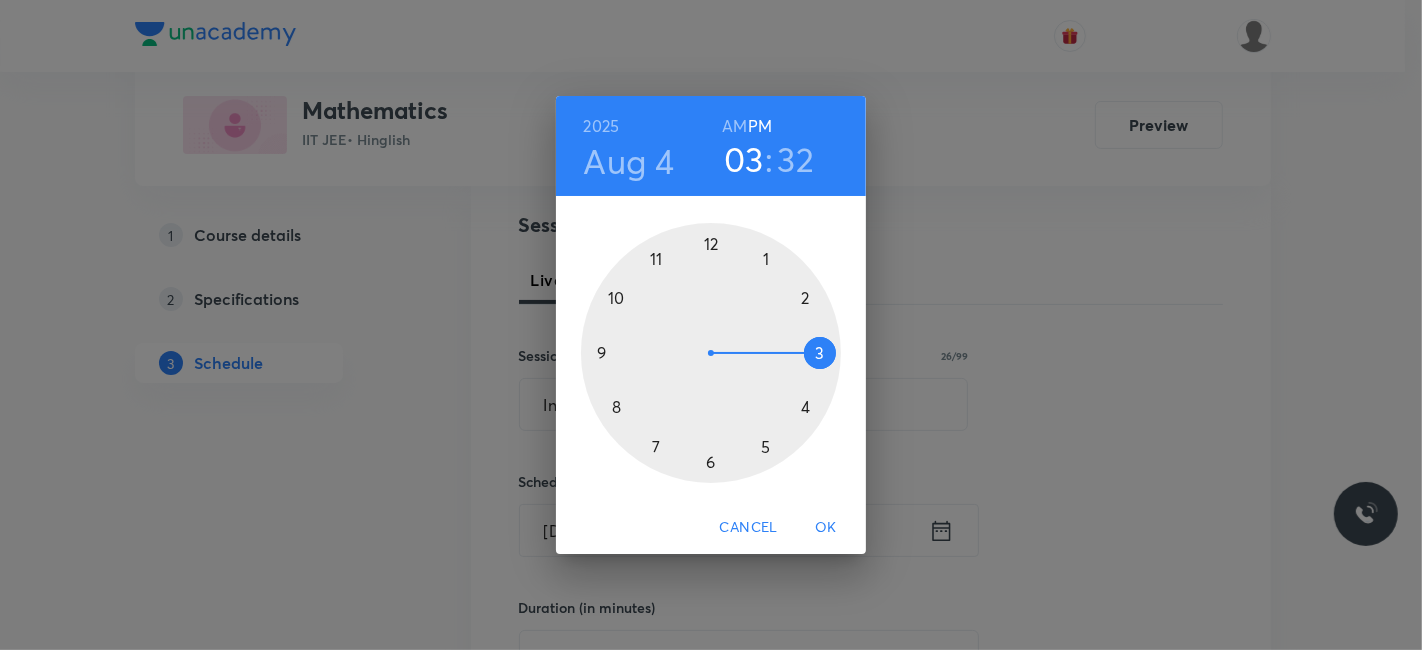 click at bounding box center [711, 353] 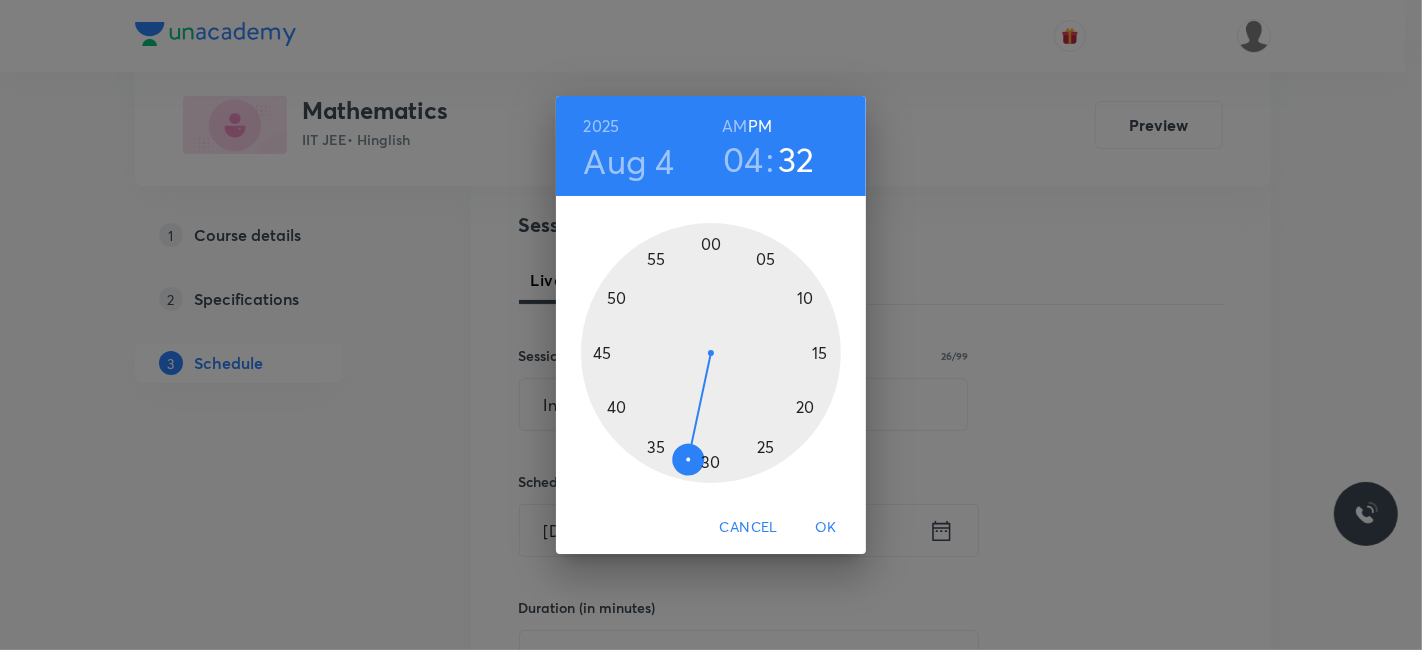 click at bounding box center (711, 353) 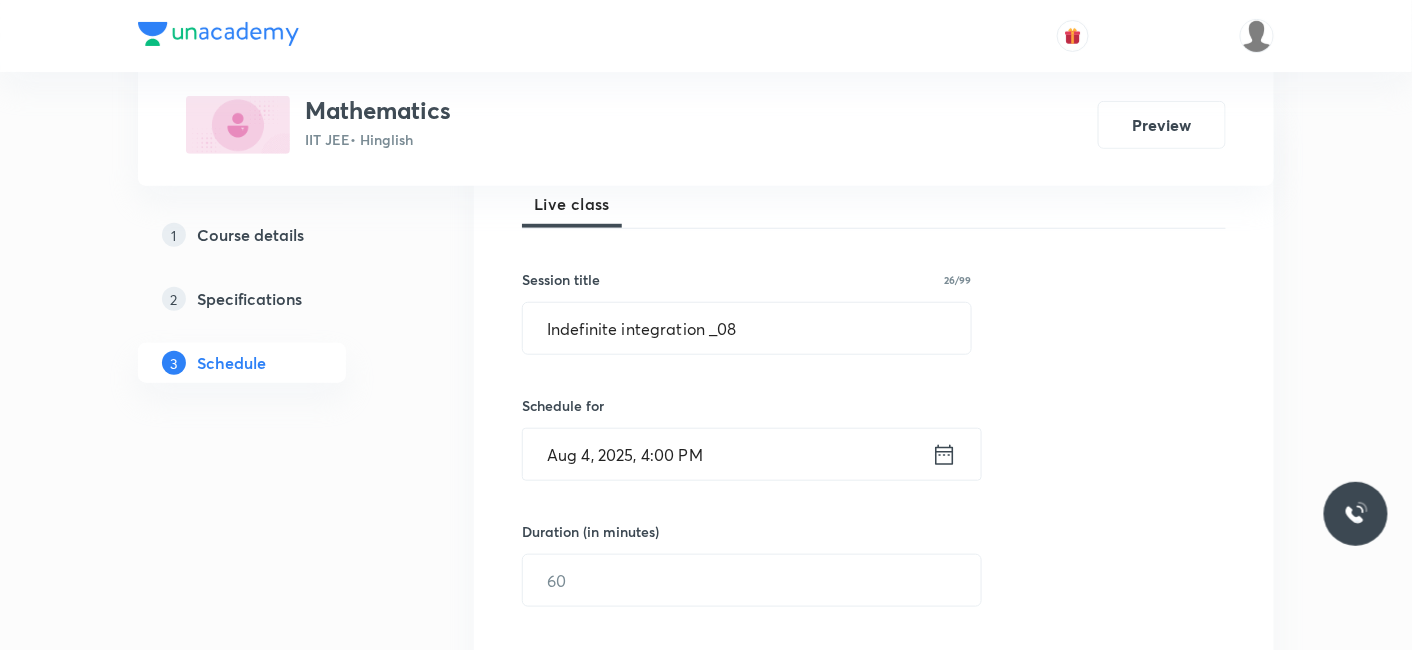 scroll, scrollTop: 333, scrollLeft: 0, axis: vertical 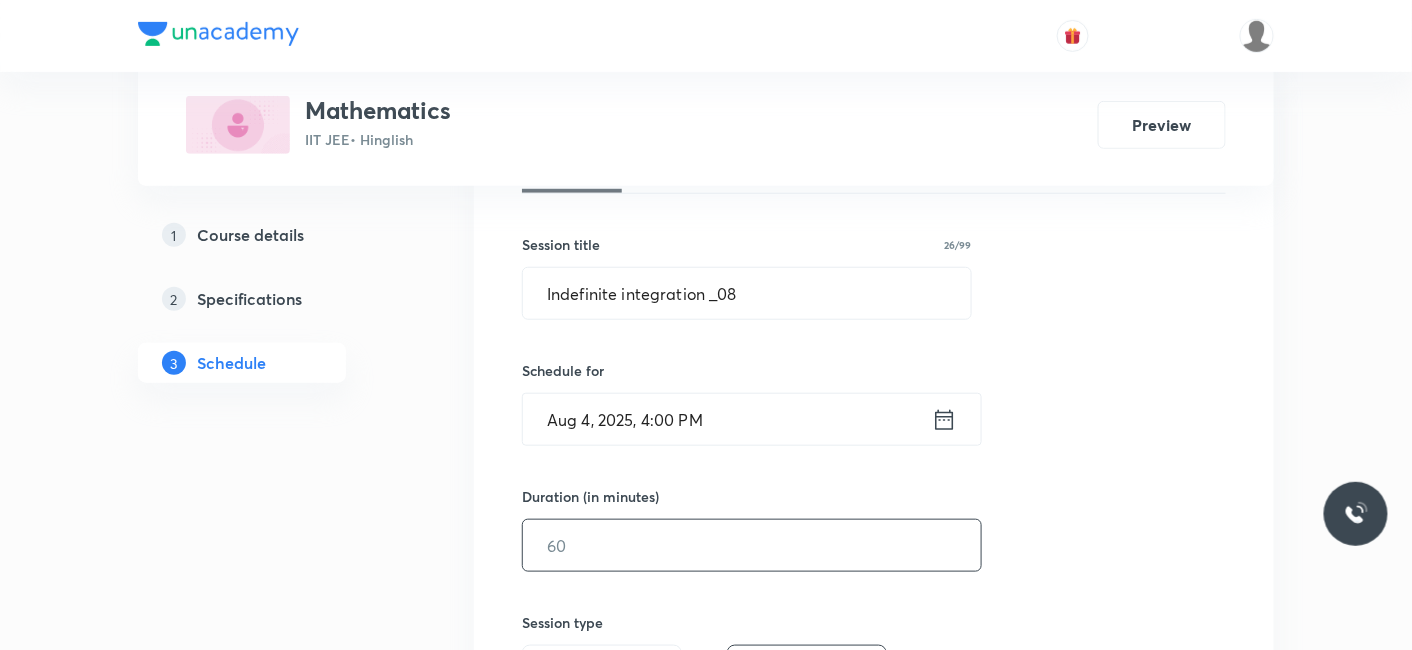 click at bounding box center [752, 545] 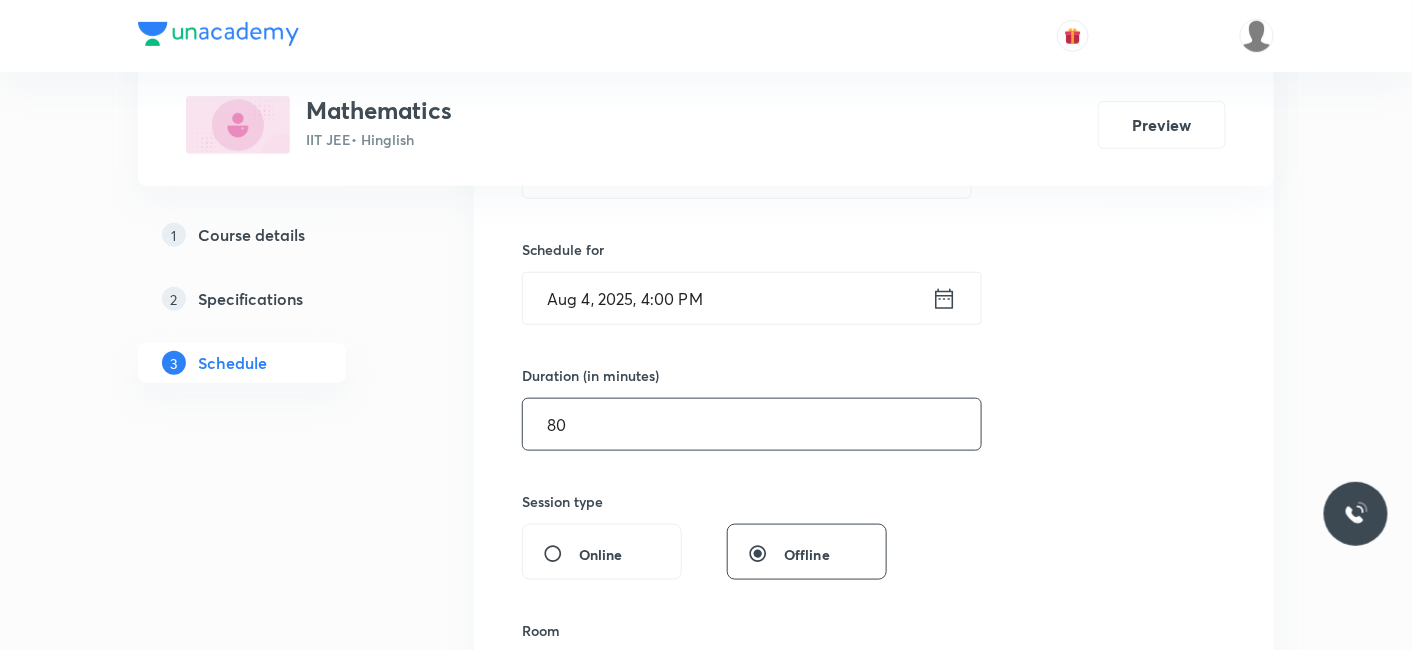 scroll, scrollTop: 666, scrollLeft: 0, axis: vertical 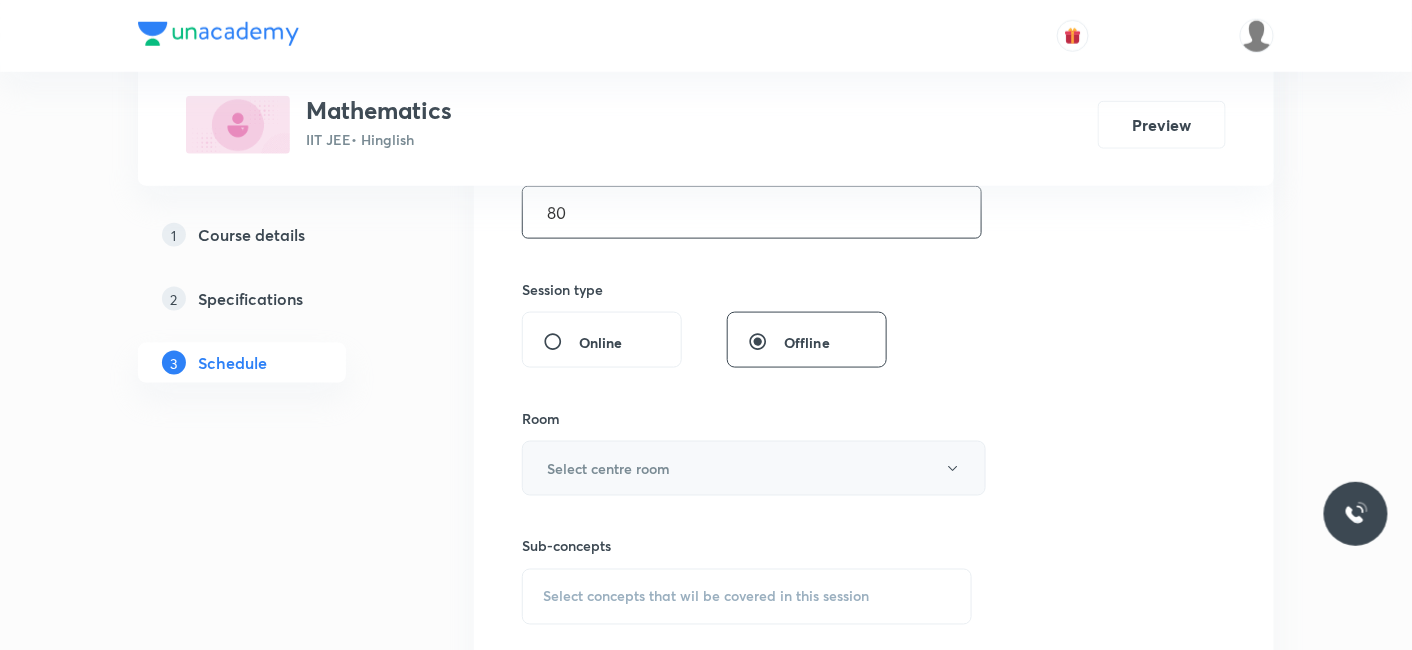 type on "80" 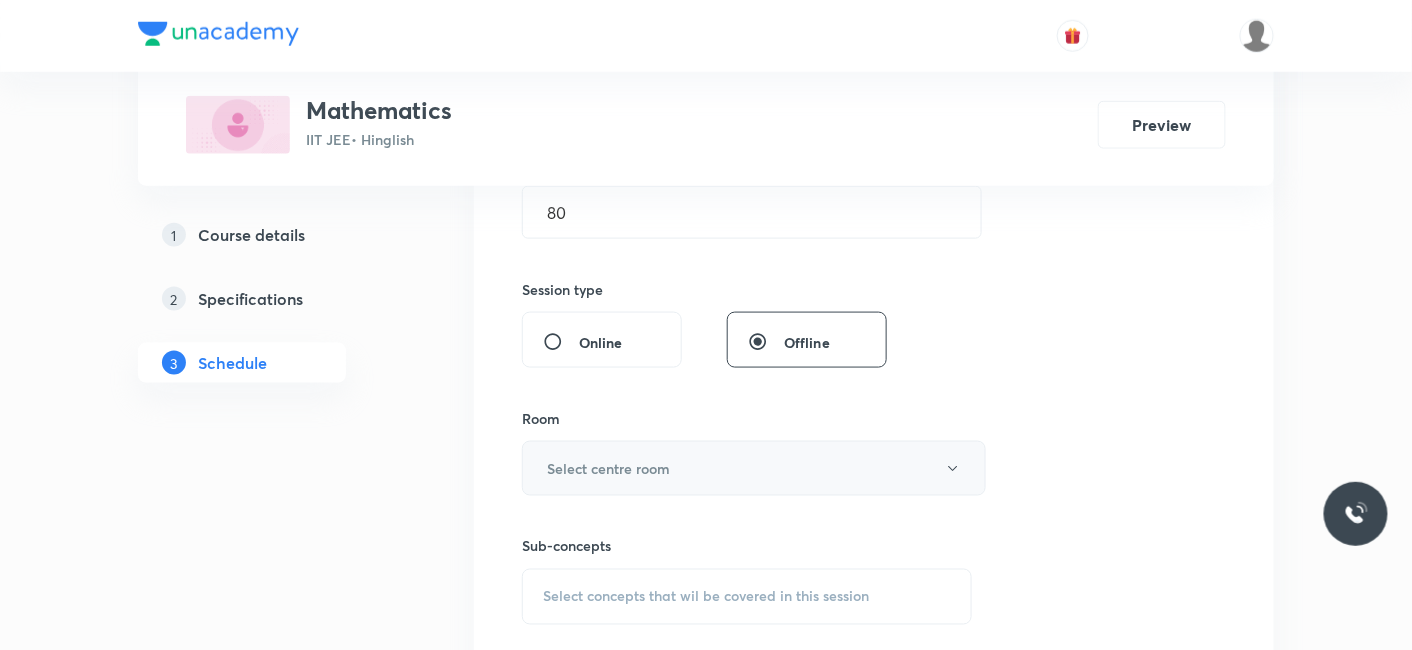click on "Select centre room" at bounding box center (608, 468) 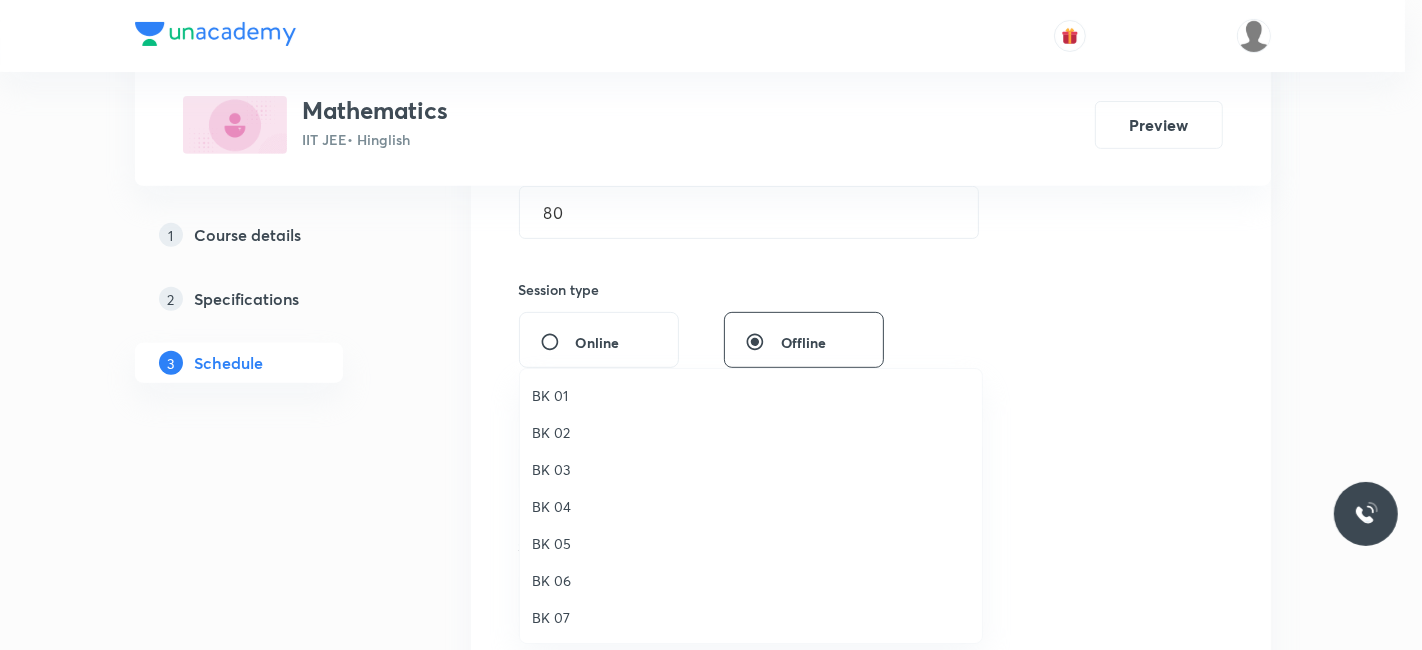 click on "BK 05" at bounding box center [751, 543] 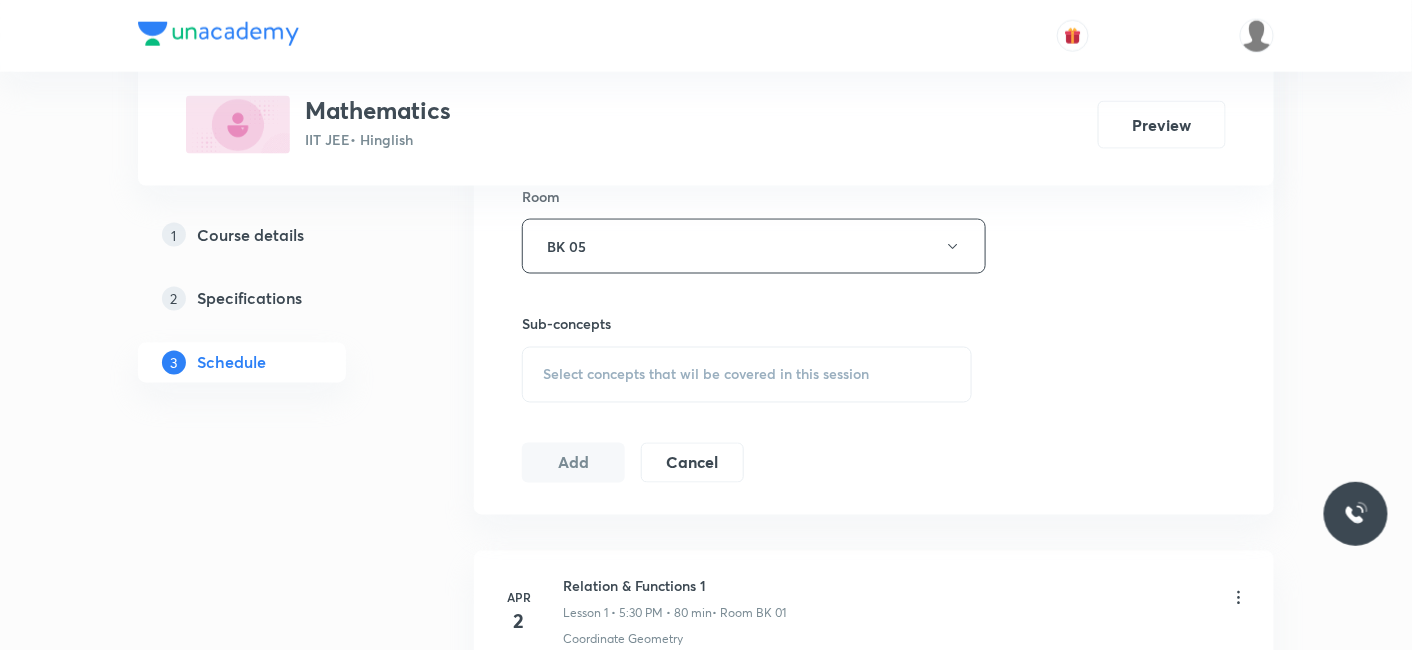 scroll, scrollTop: 888, scrollLeft: 0, axis: vertical 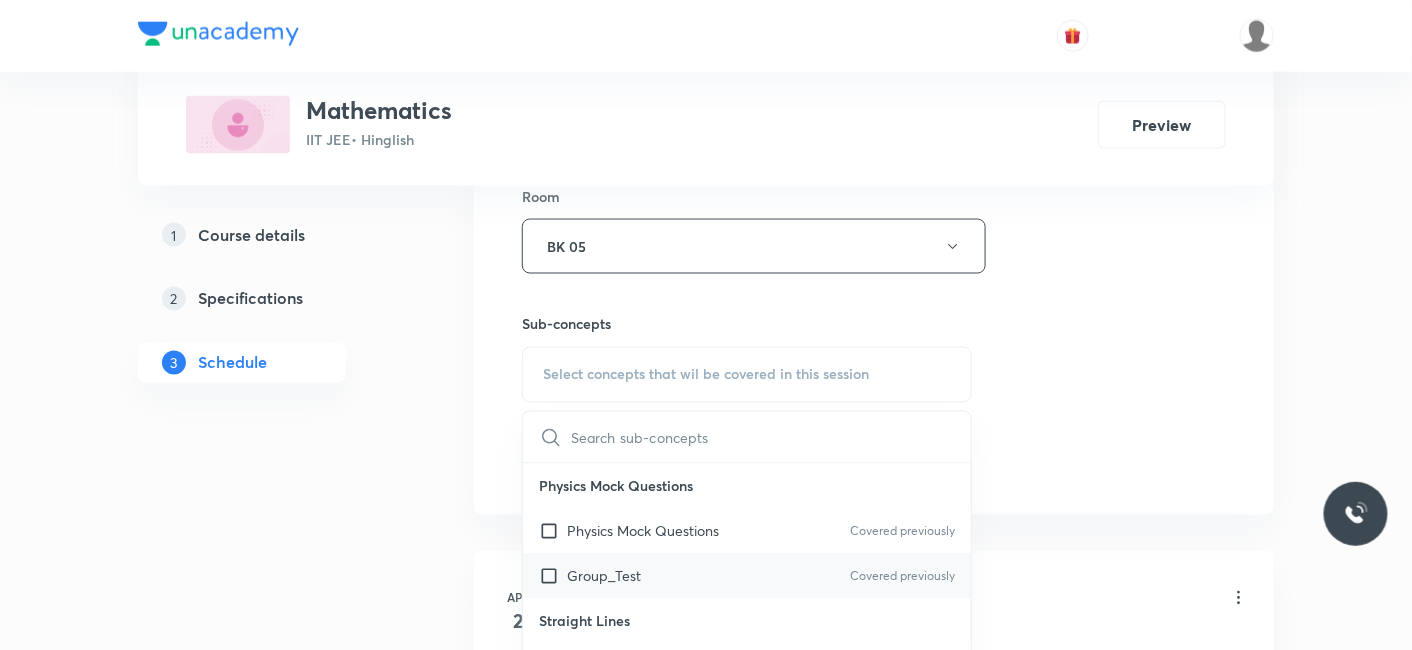 click on "Group_Test" at bounding box center [604, 576] 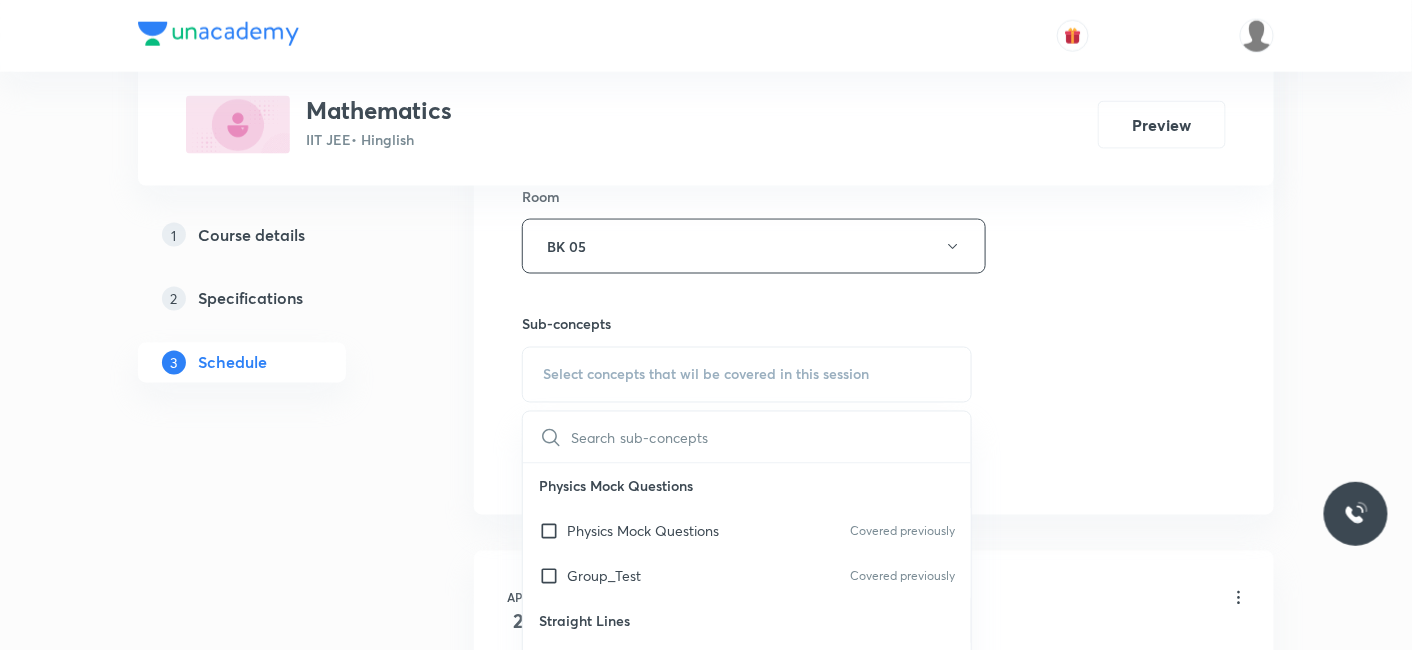 checkbox on "true" 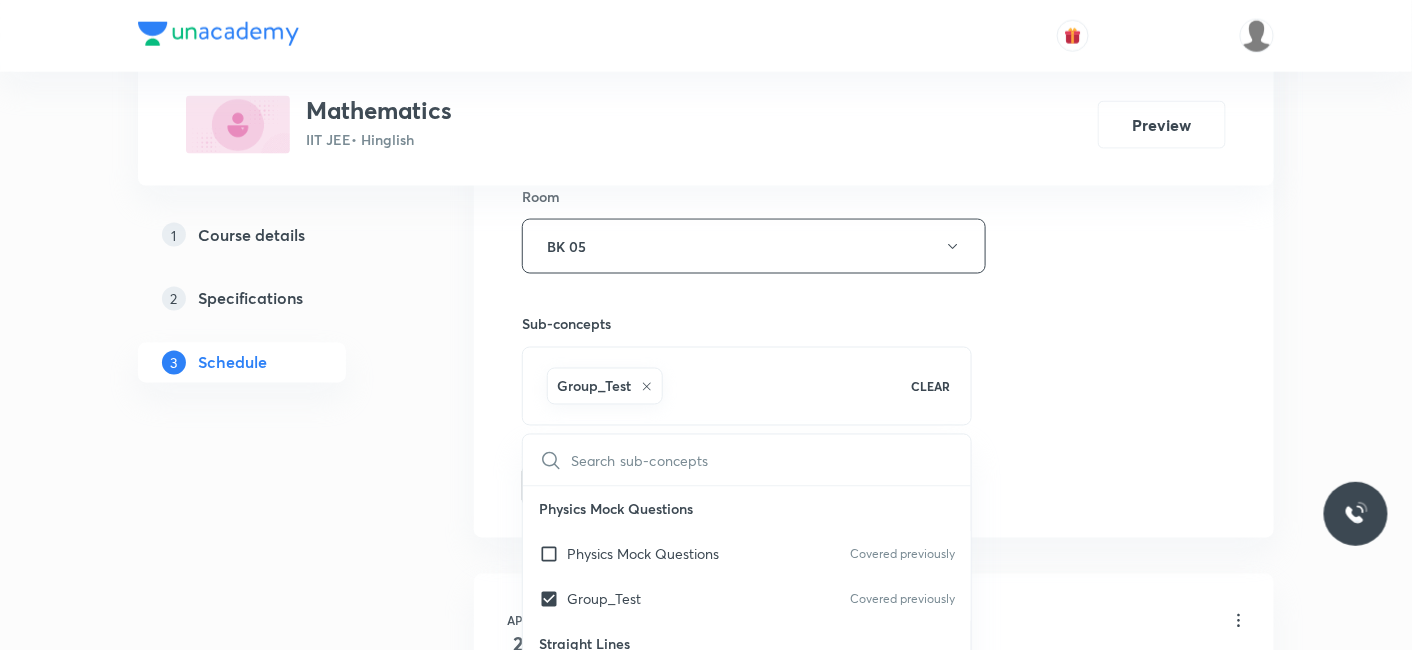 click on "Plus Courses Mathematics IIT JEE • Hinglish Preview 1 Course details 2 Specifications 3 Schedule Schedule 47 classes Session 48 Live class Session title 26/99 Indefinite integration _08 Schedule for [DATE], [TIME] Duration (in minutes) 80 Session type Online Offline Room BK 05 Sub-concepts Group_Test CLEAR Physics Mock Questions Physics Mock Questions Covered previously Group_Test Covered previously Straight Lines Coordinate Geometry Covered previously Different Forms of Line Covered previously Distance Formula Covered previously Distance Form of a Line (Parametric Form) Covered previously Distance of a Point from a Line Area of a Triangle/Polygon Position of Points Relative to a Line Section Formula Concurrency of Three Lines Coordinates of Different Centers of a Triangle Locus and Equation to a Locus Equations of Bisectors of the Angles between the Lines Polar Coordinates Family of Straight Lines Shifting of Origin General Equation of Second Degree Rotation of Axis Circles Plane" at bounding box center [706, 3605] 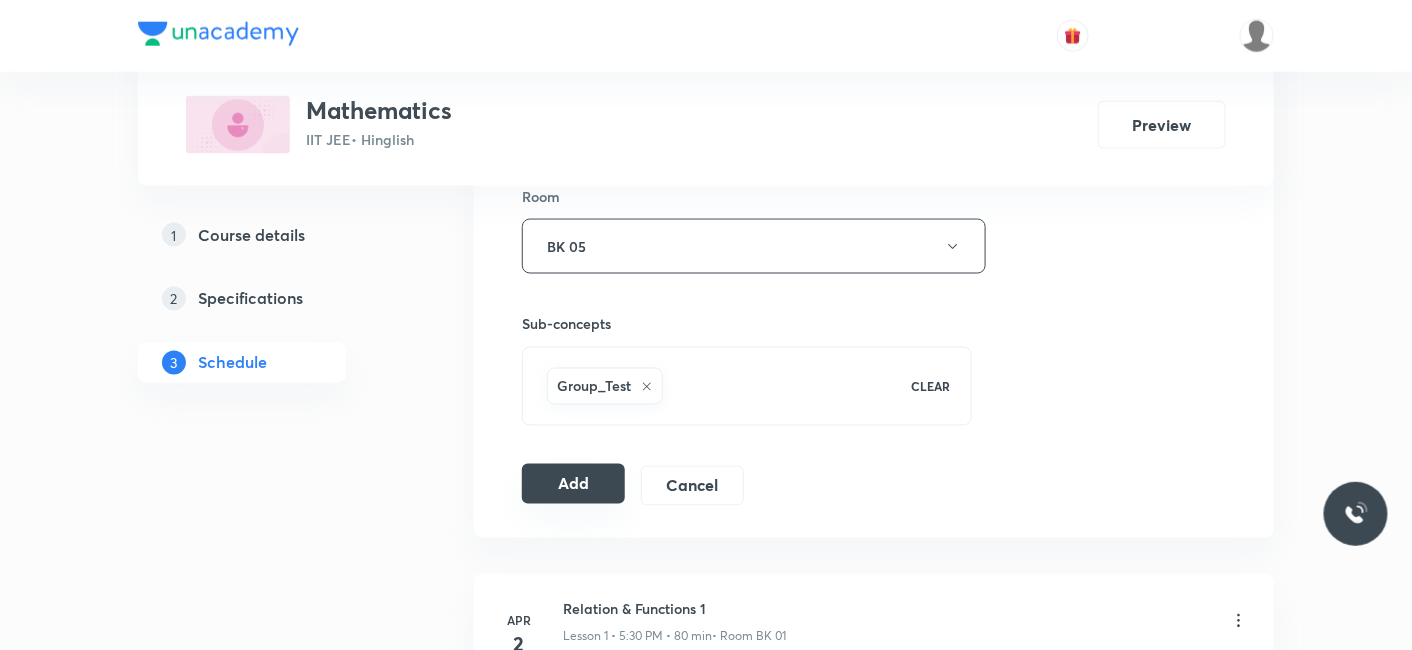 click on "Add" at bounding box center [573, 484] 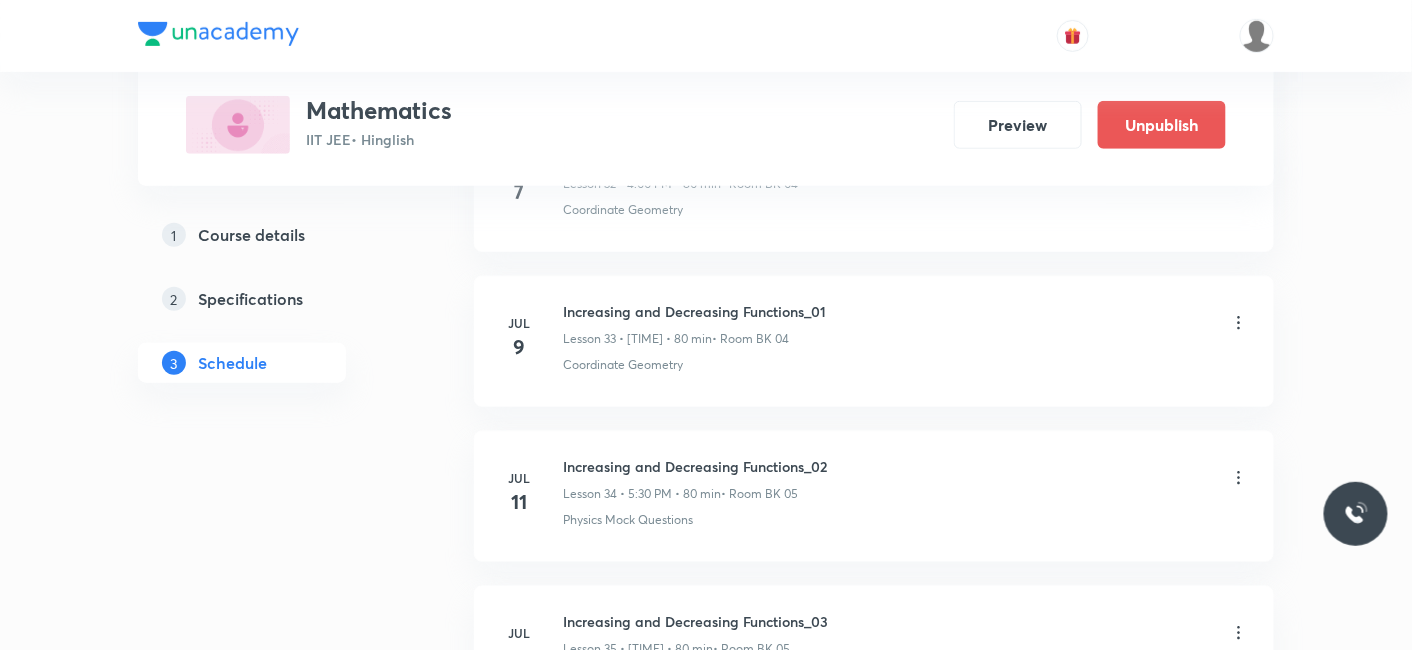 scroll, scrollTop: 7446, scrollLeft: 0, axis: vertical 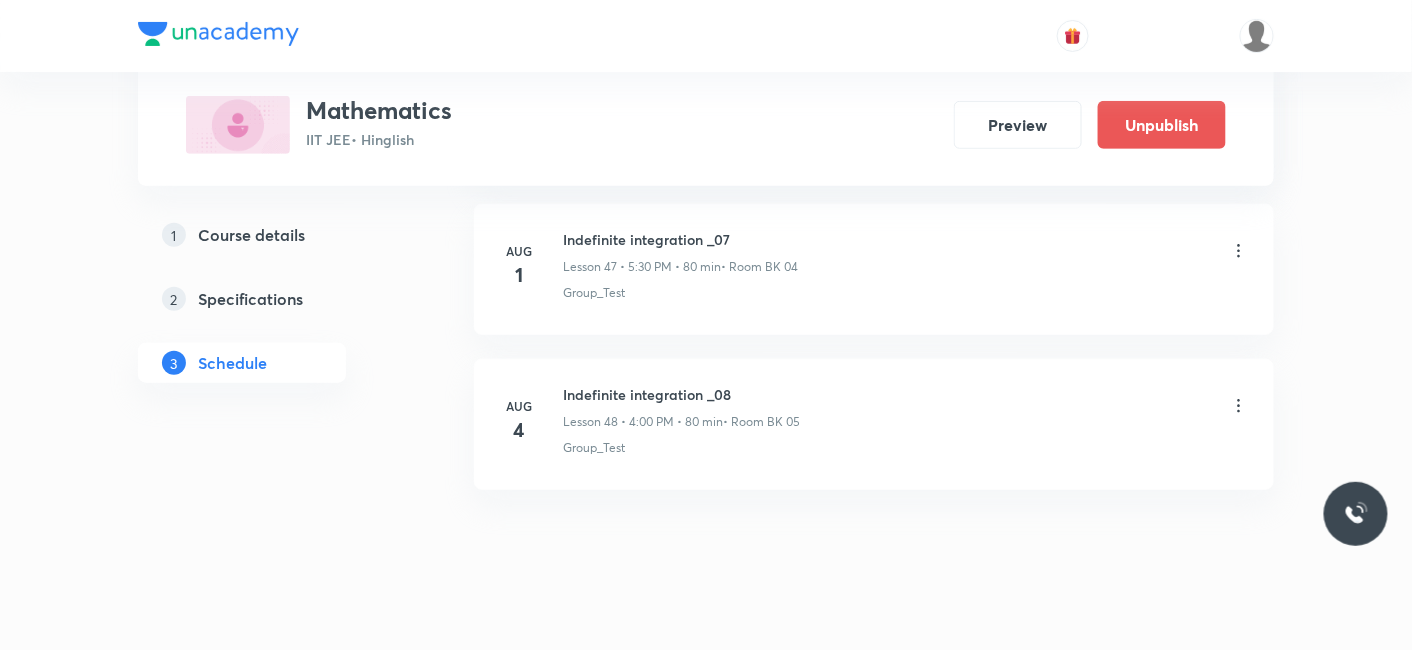drag, startPoint x: 631, startPoint y: 498, endPoint x: 554, endPoint y: 501, distance: 77.05842 